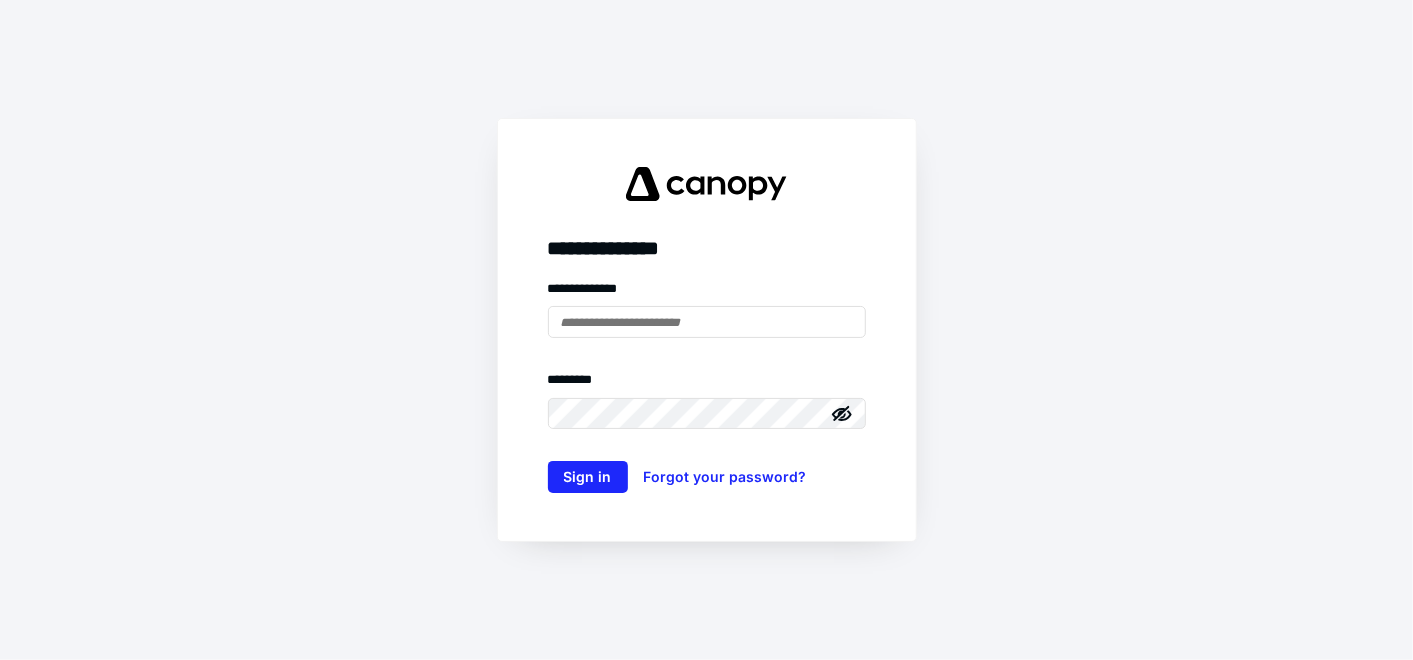 scroll, scrollTop: 0, scrollLeft: 0, axis: both 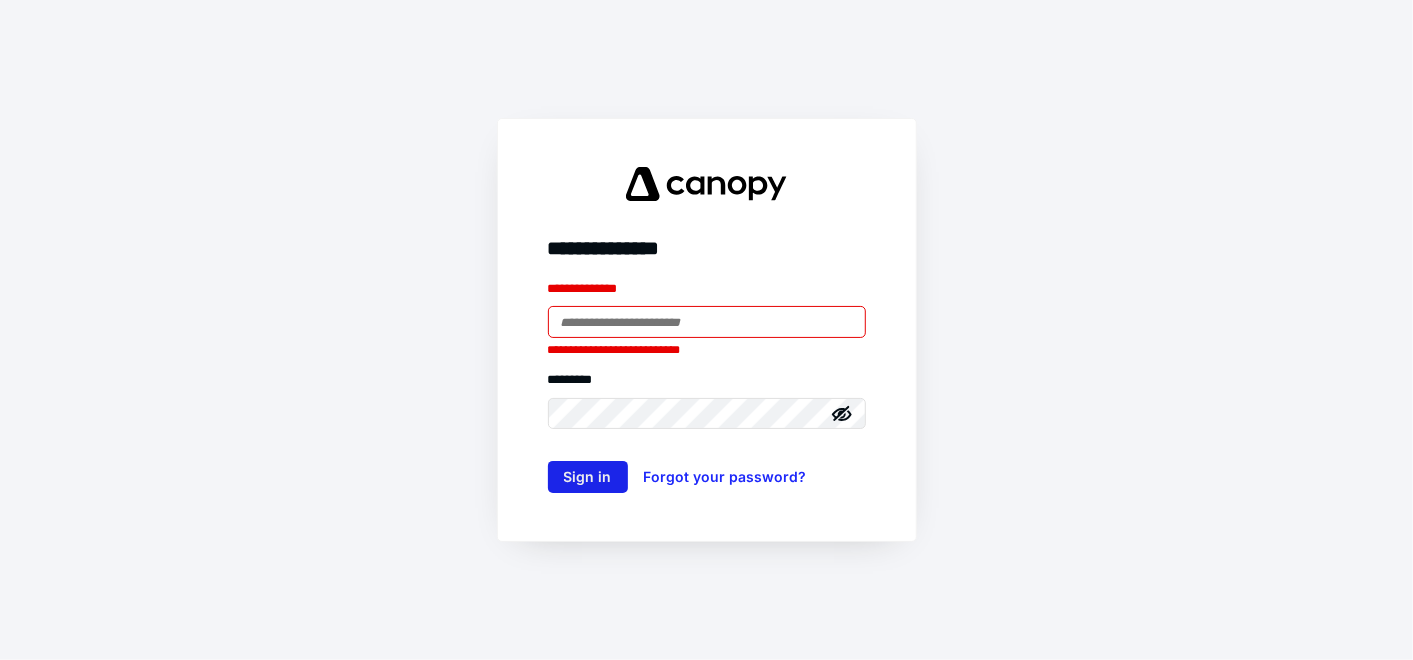 type on "**********" 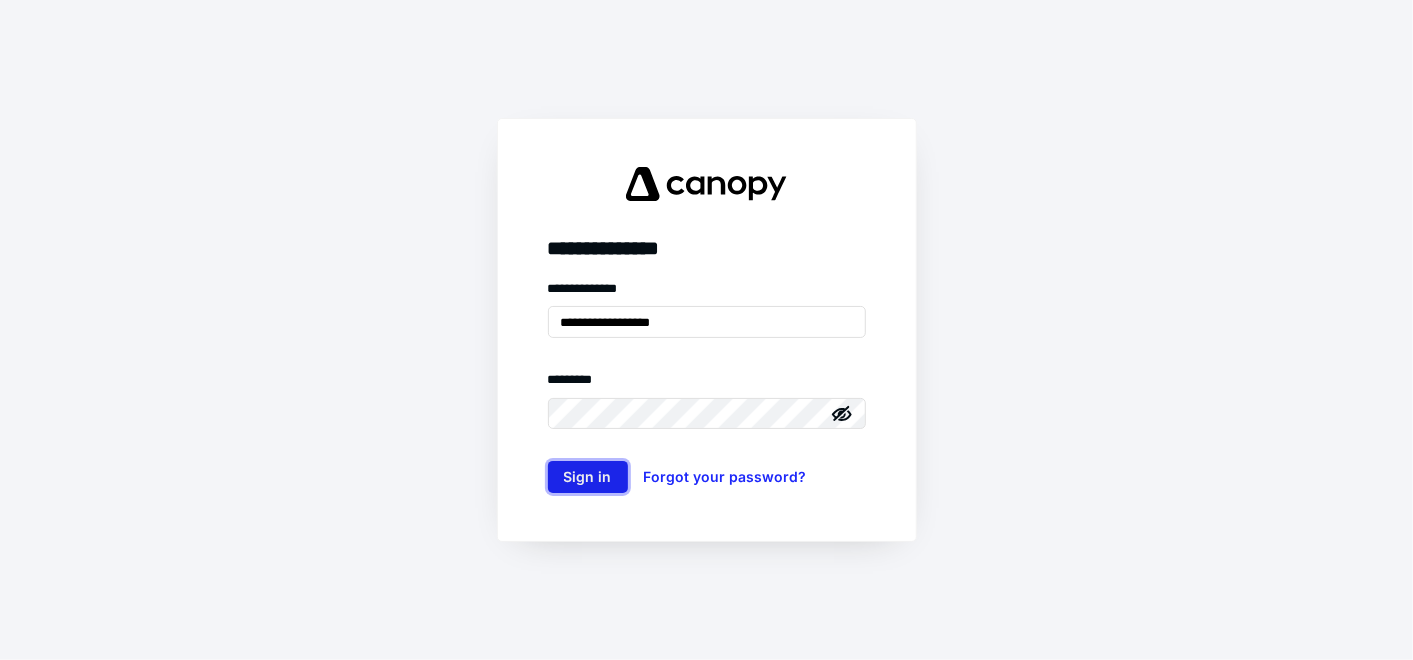 click on "Sign in" at bounding box center [588, 477] 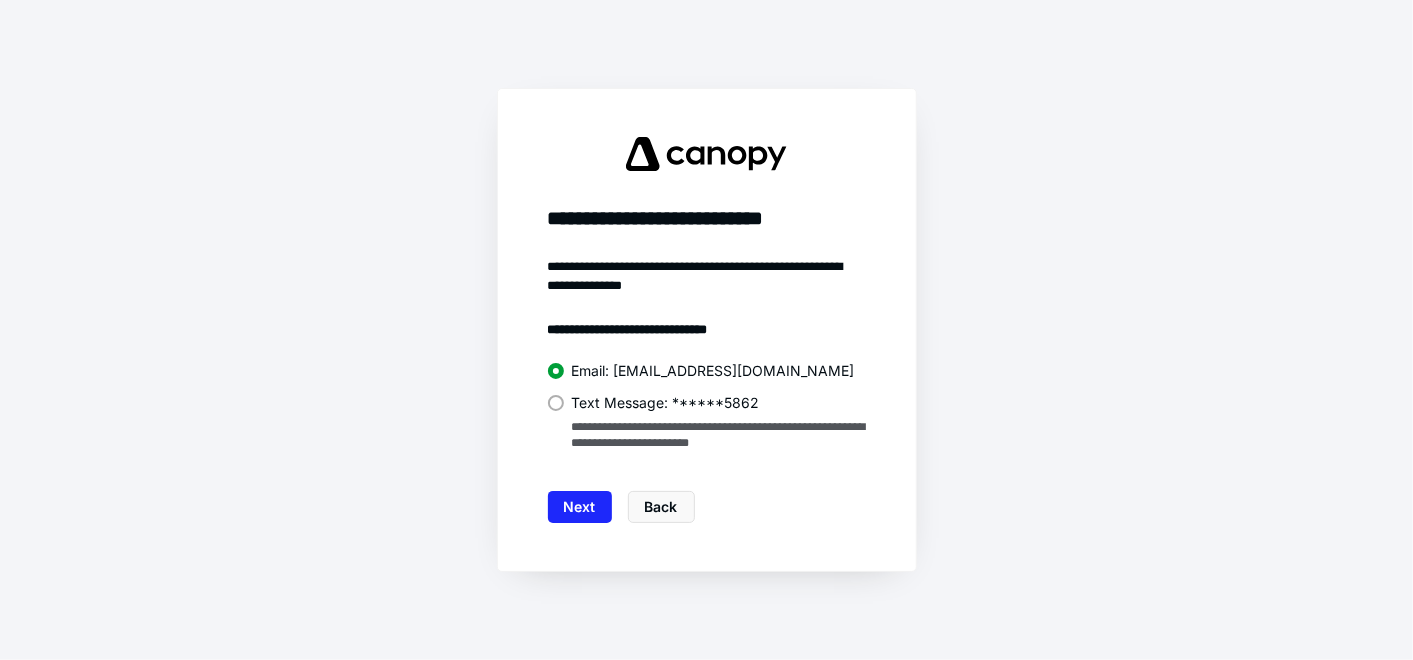 click at bounding box center [556, 403] 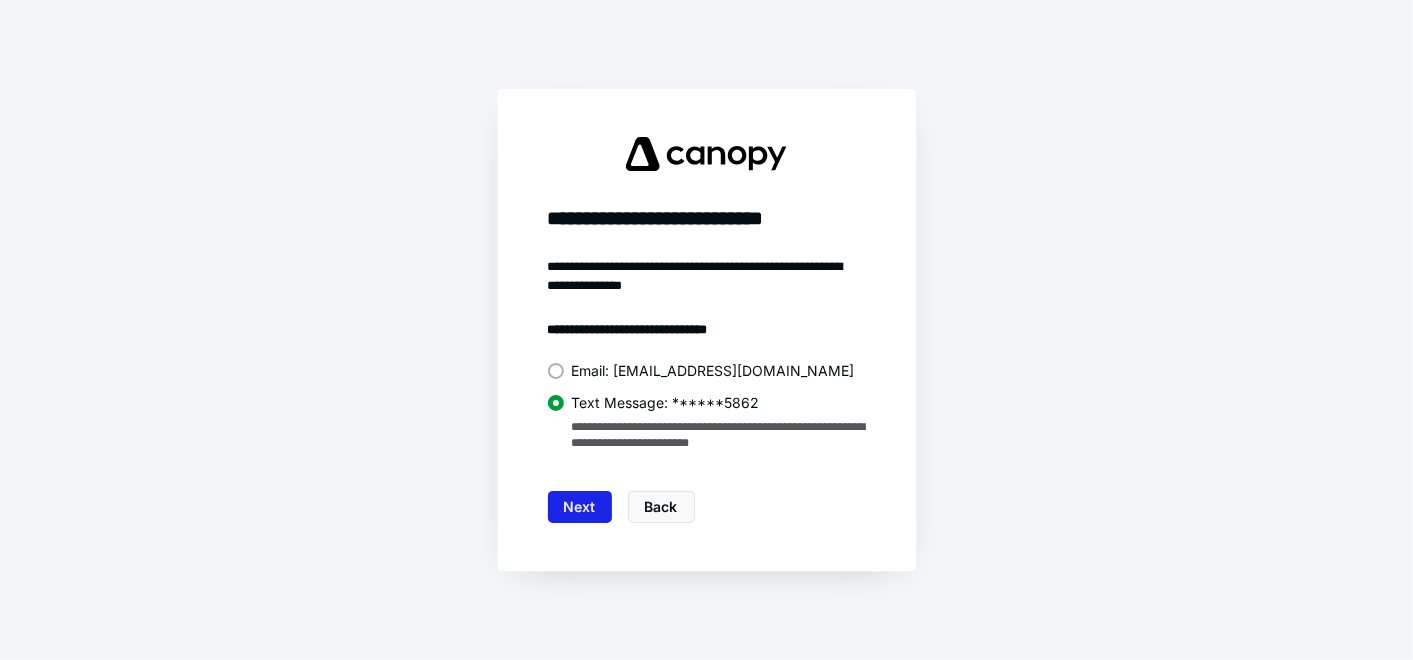 click on "Next" at bounding box center [580, 507] 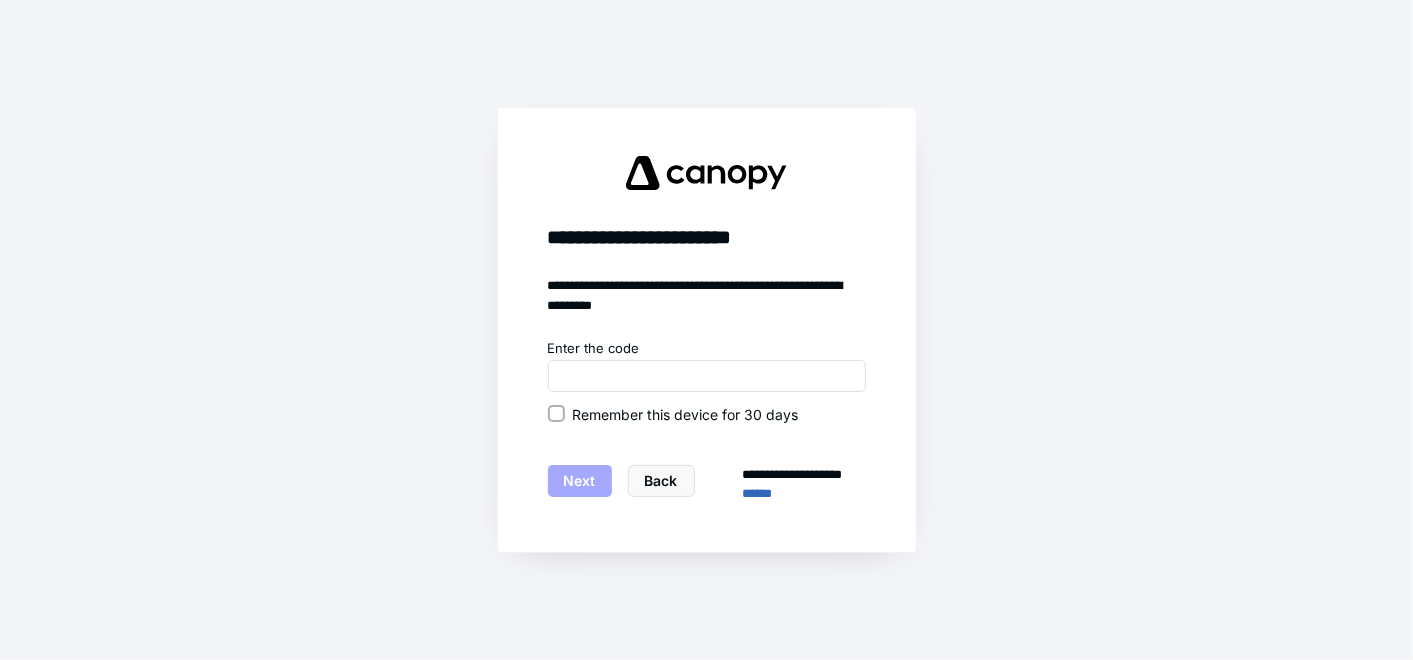 click on "Remember this device for 30 days" at bounding box center (556, 414) 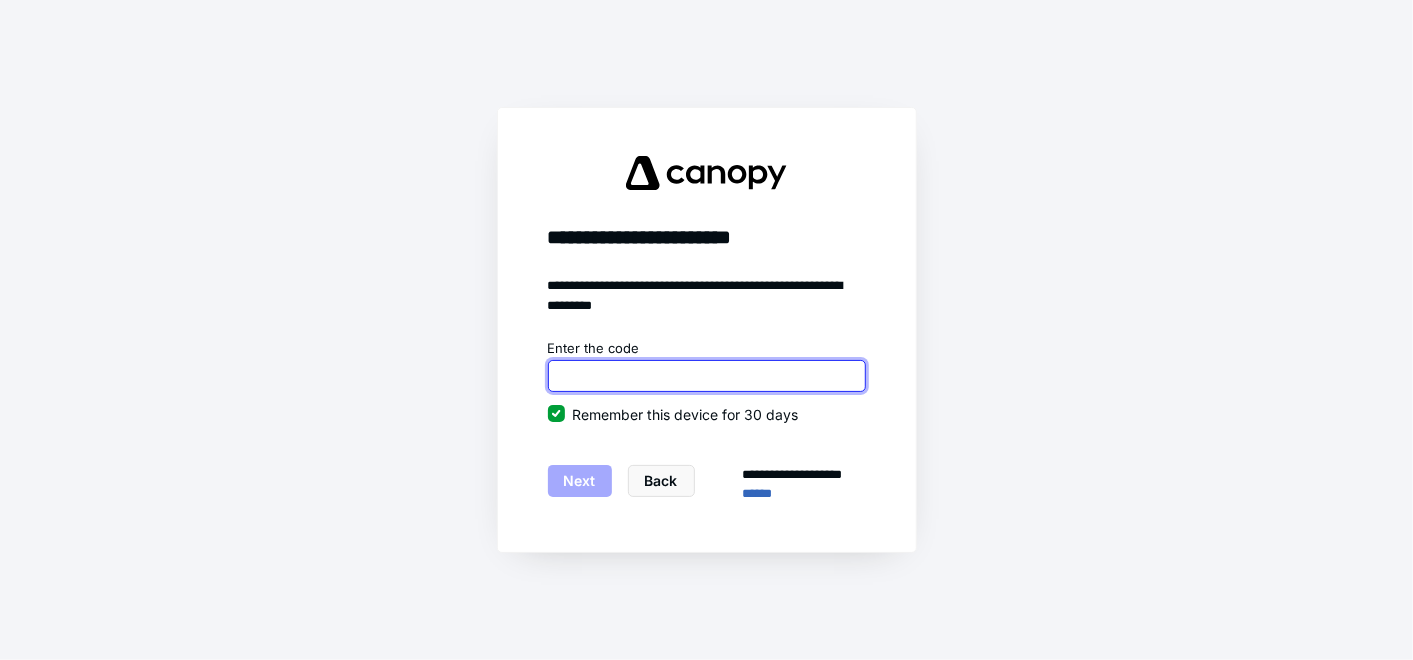 click at bounding box center (707, 376) 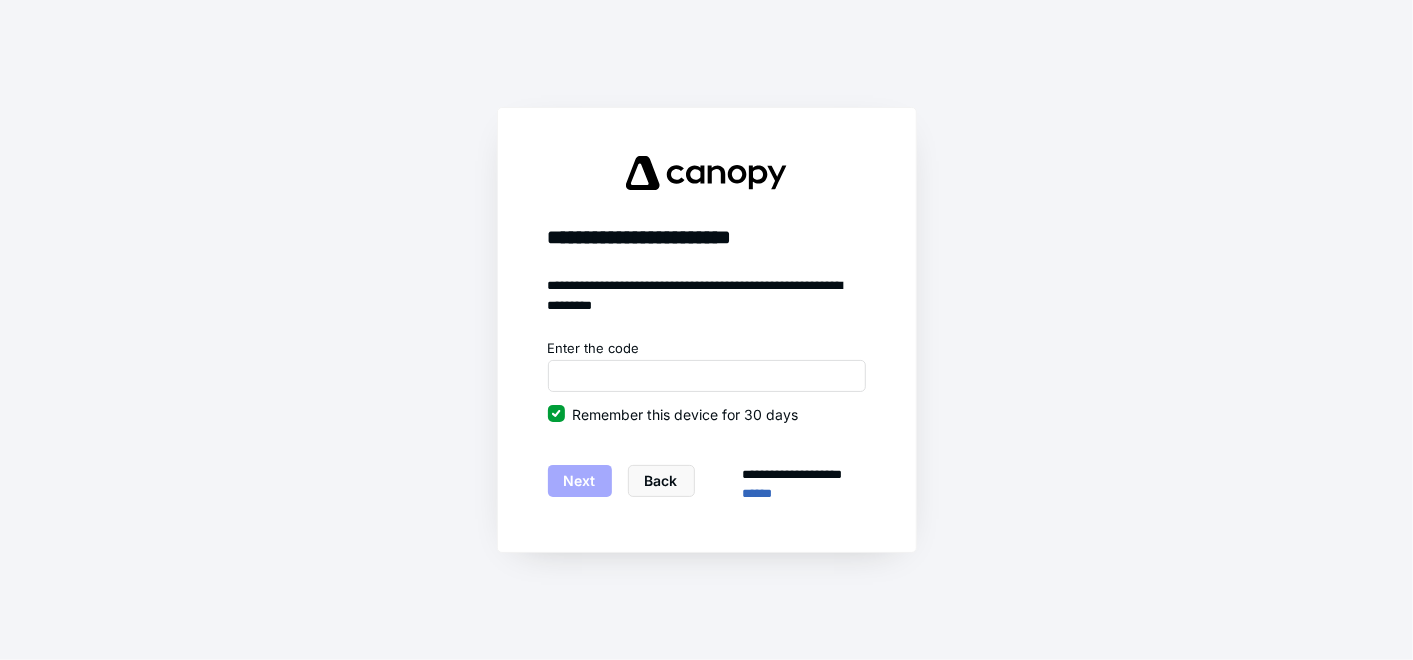 click on "**********" at bounding box center [706, 330] 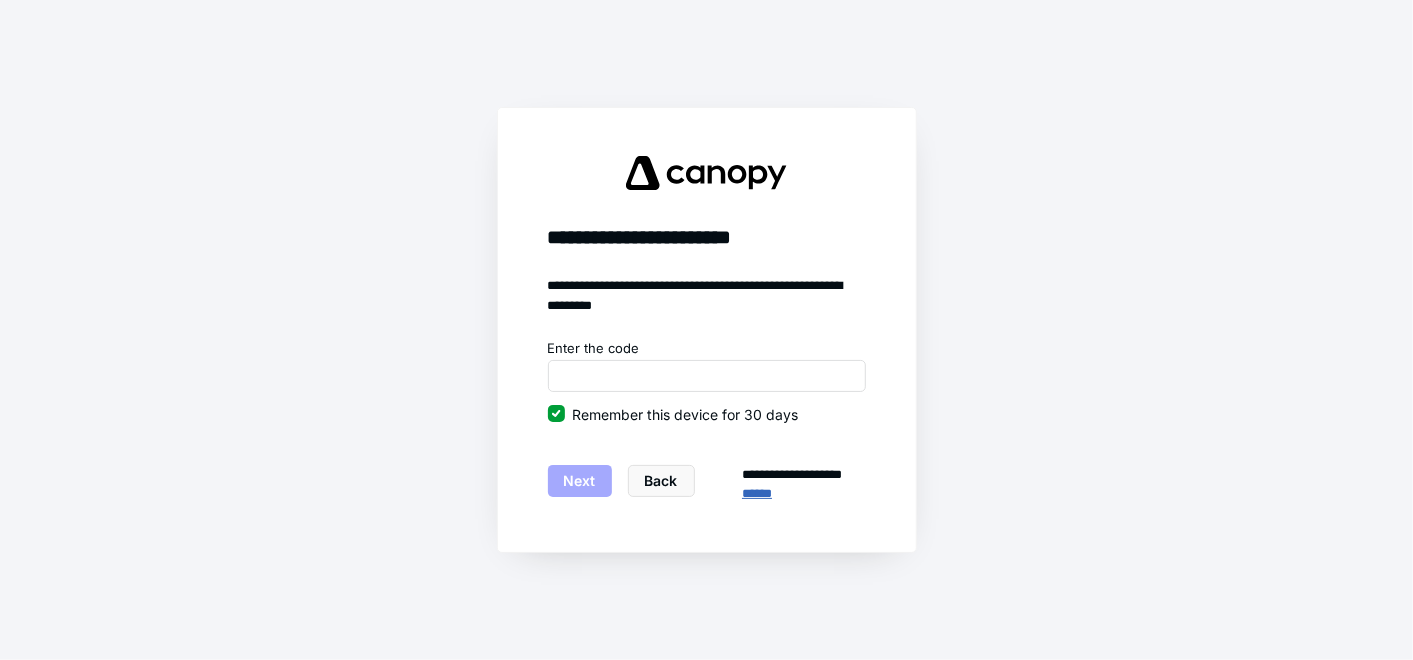 click on "******" at bounding box center (803, 493) 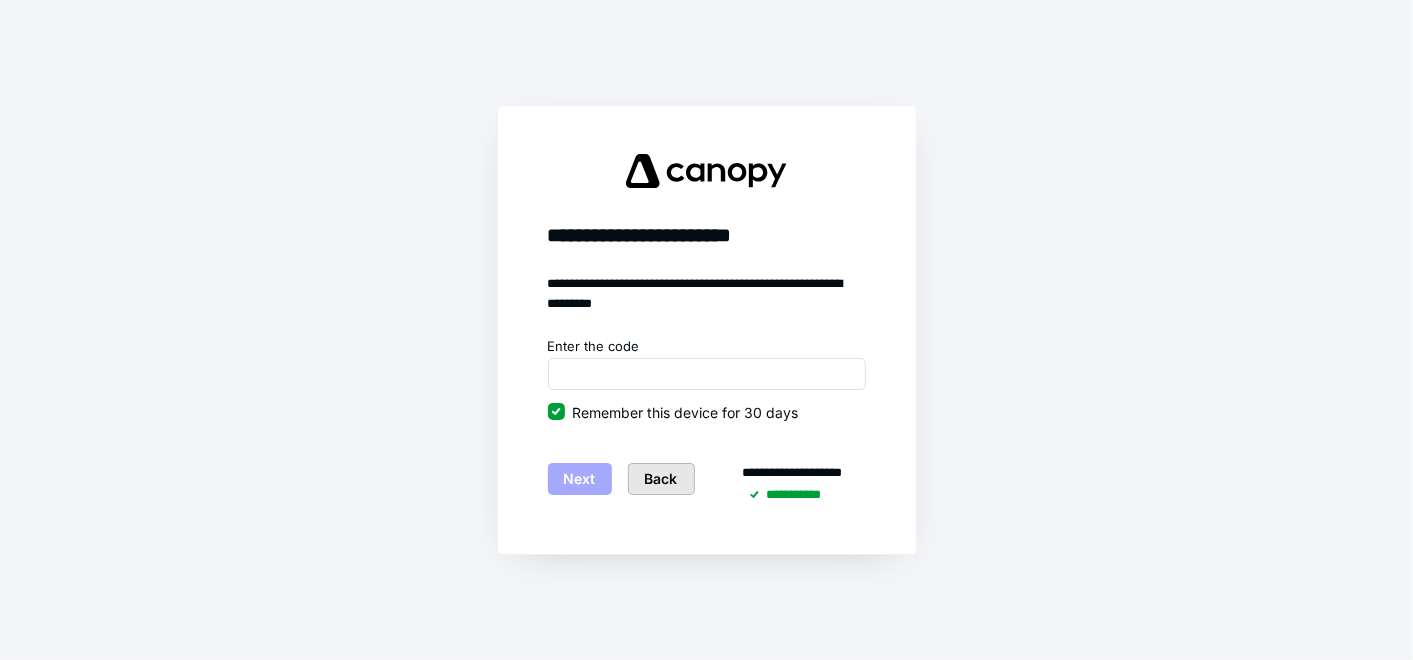 click on "Back" at bounding box center (661, 479) 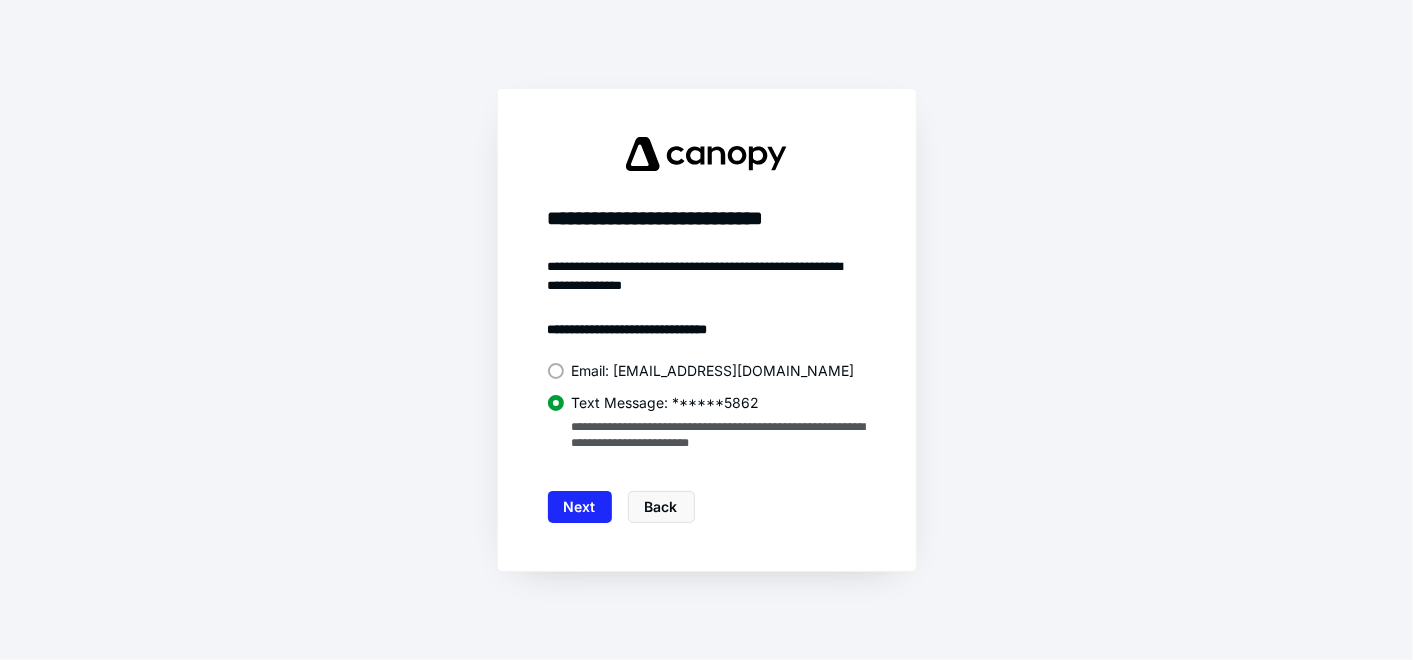 click on "Email: [EMAIL_ADDRESS][DOMAIN_NAME]" at bounding box center (707, 371) 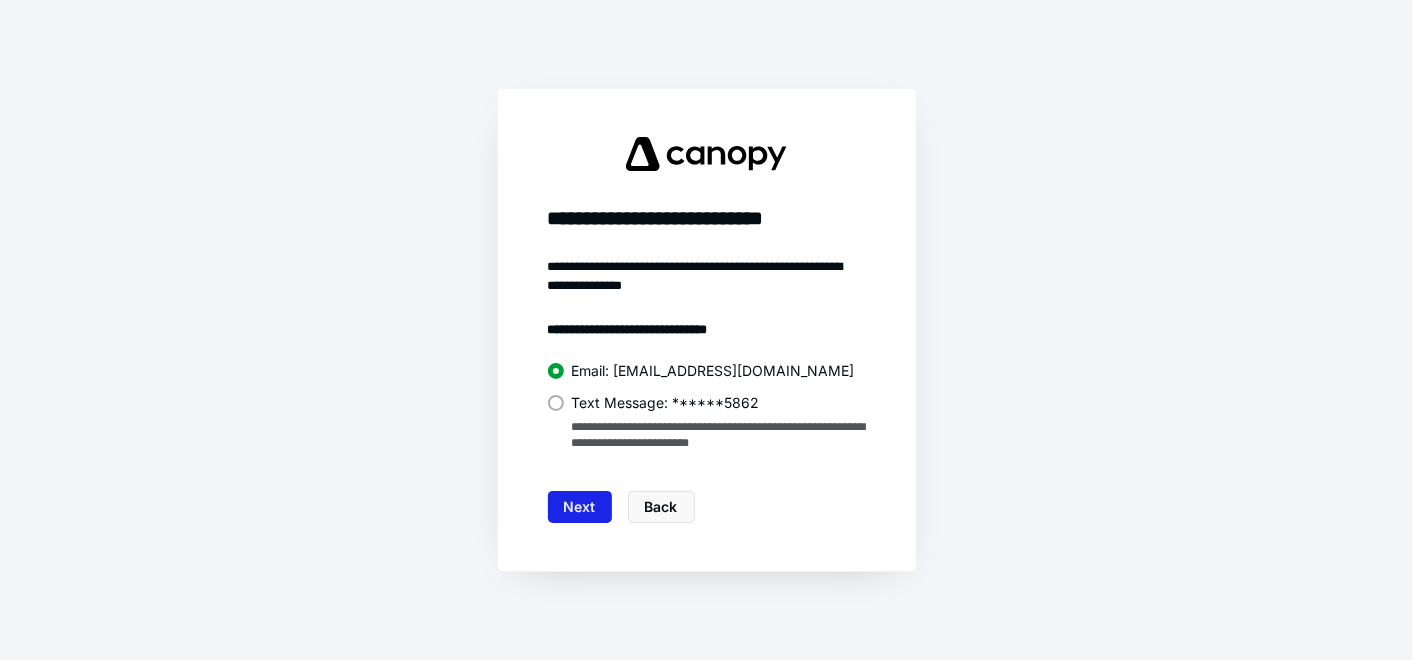 click on "Next" at bounding box center [580, 507] 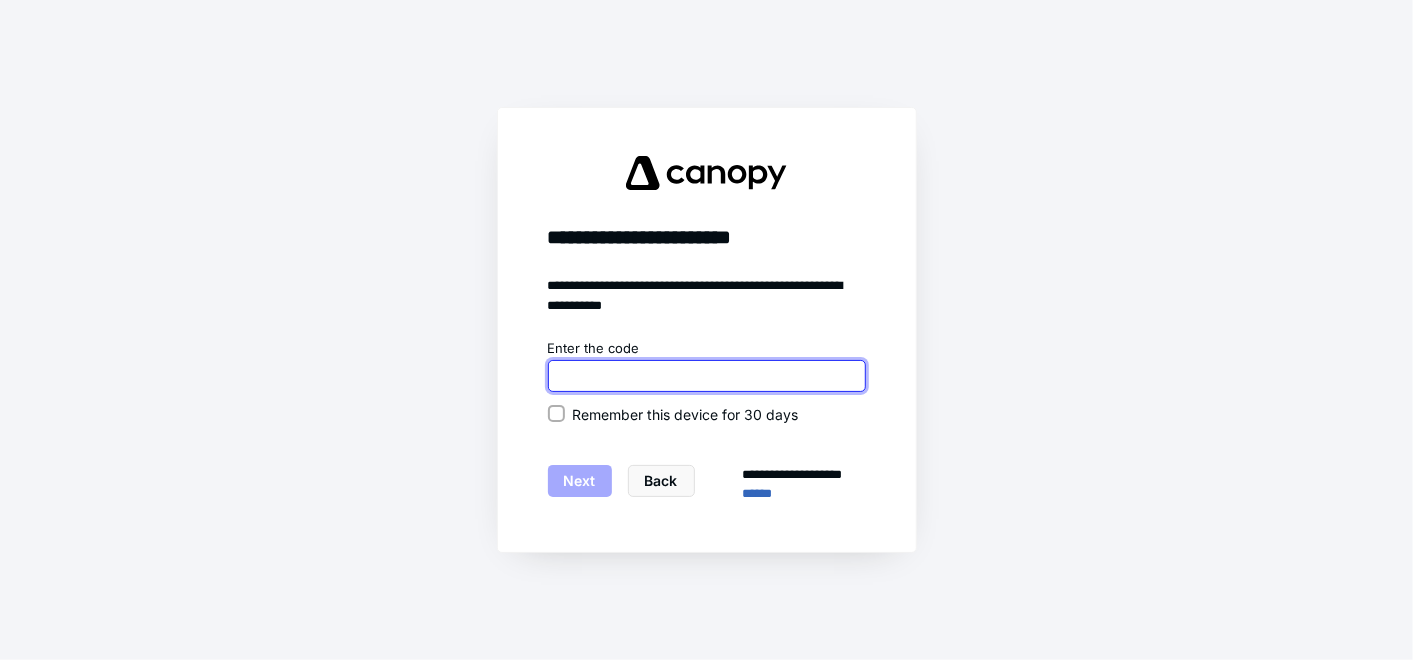 click at bounding box center [707, 376] 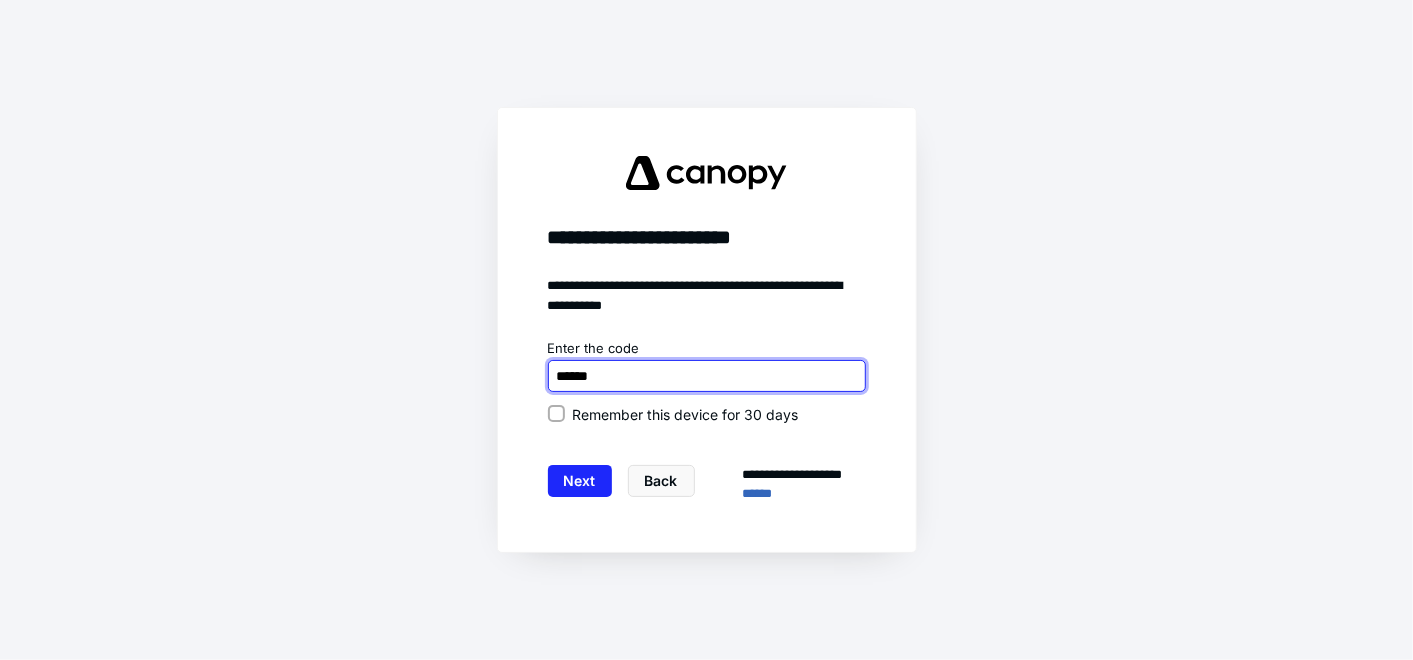 type on "******" 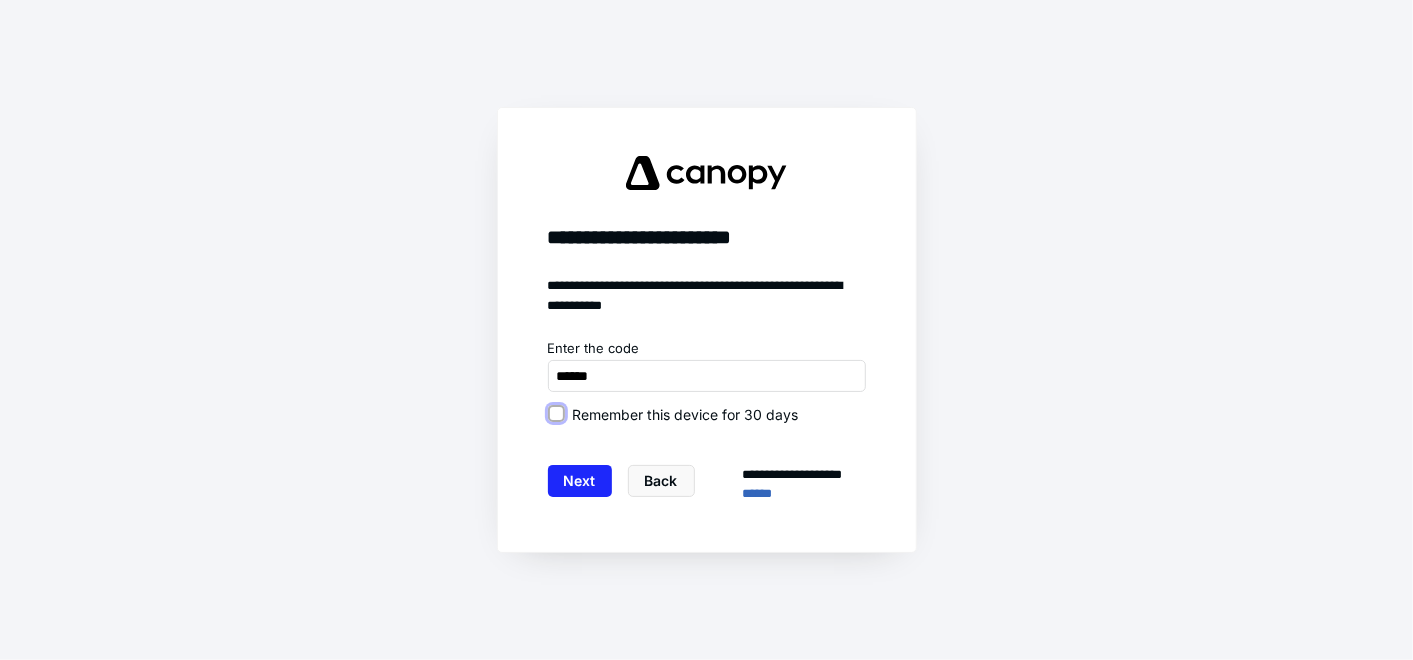 click on "Remember this device for 30 days" at bounding box center (556, 414) 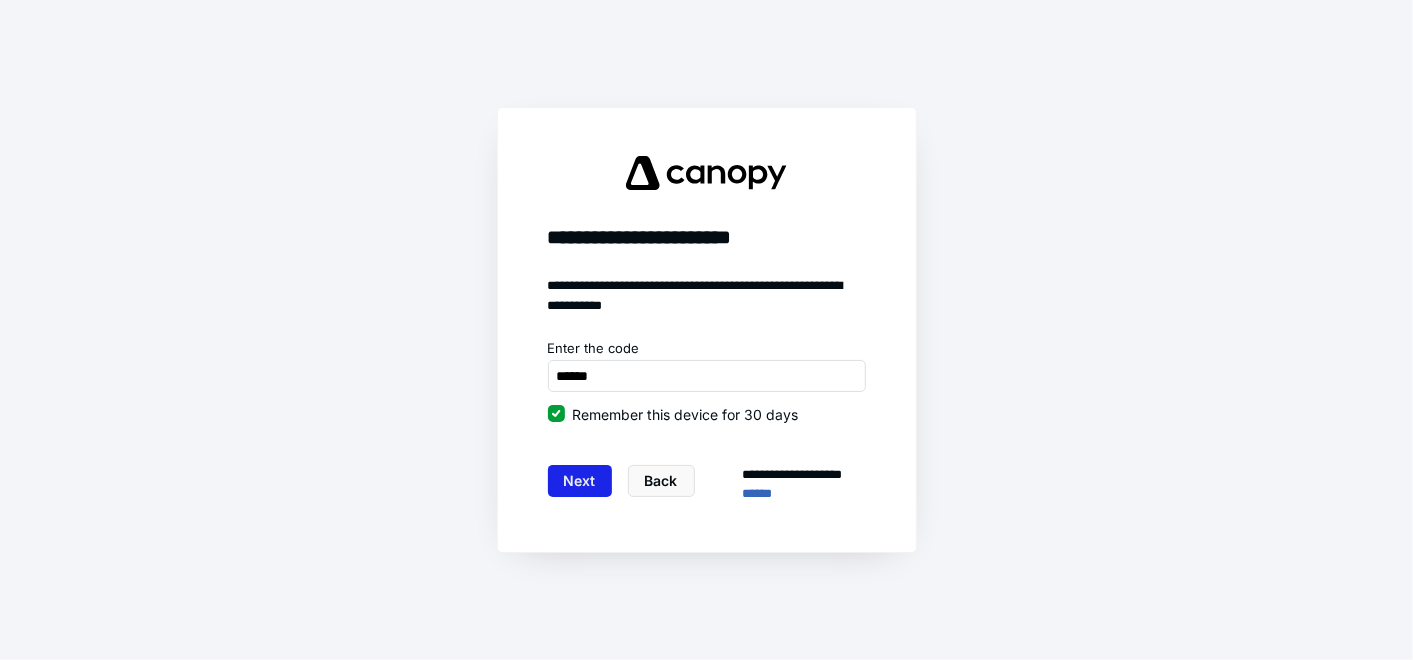 click on "Next" at bounding box center [580, 481] 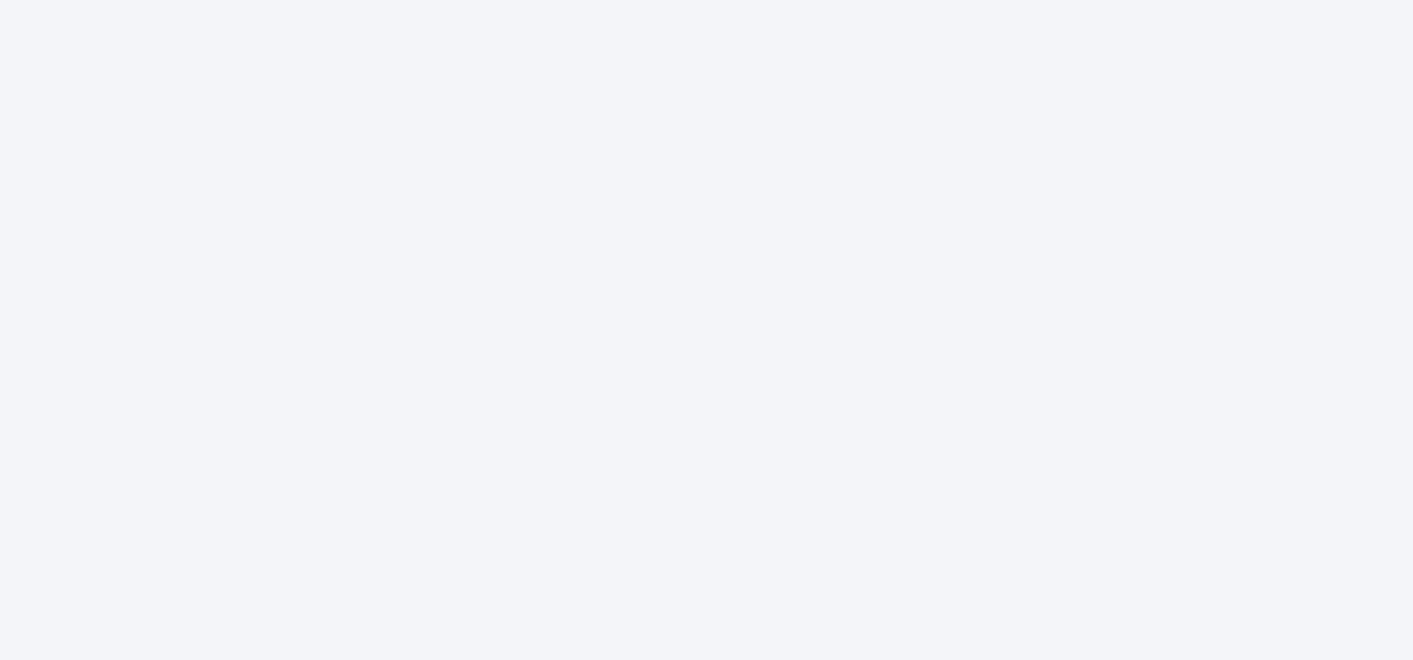 scroll, scrollTop: 0, scrollLeft: 0, axis: both 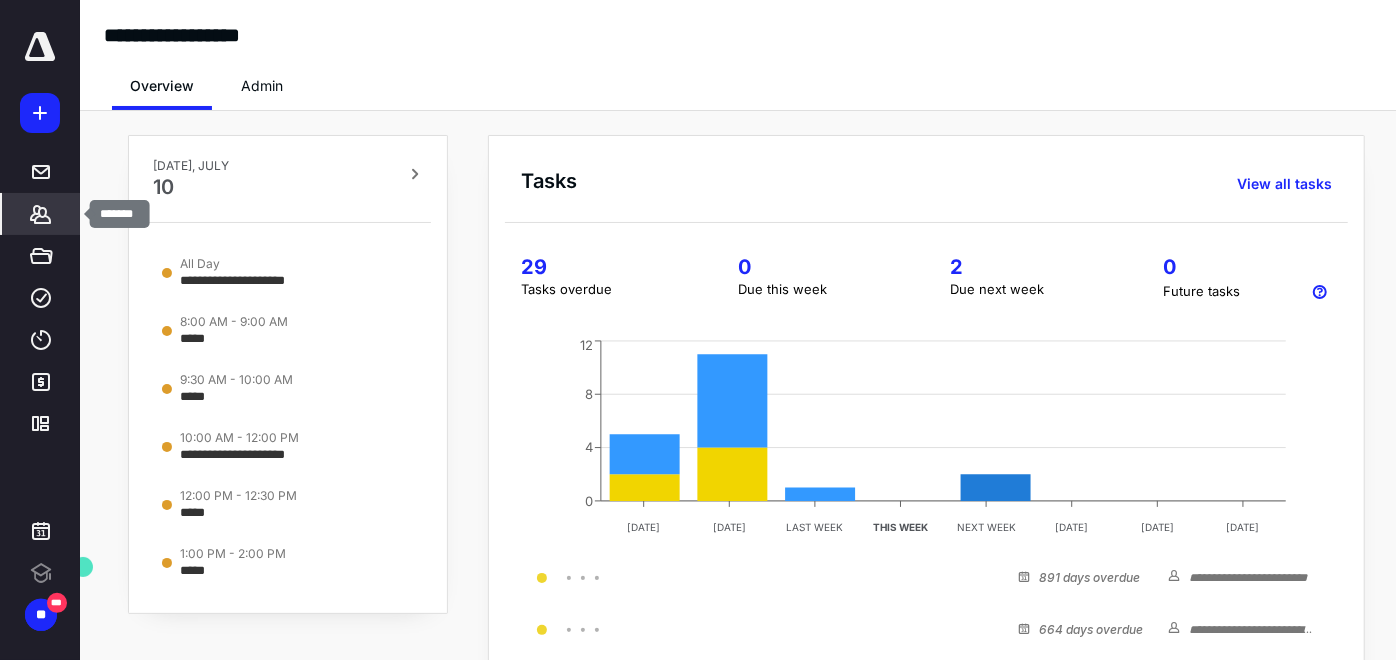 click 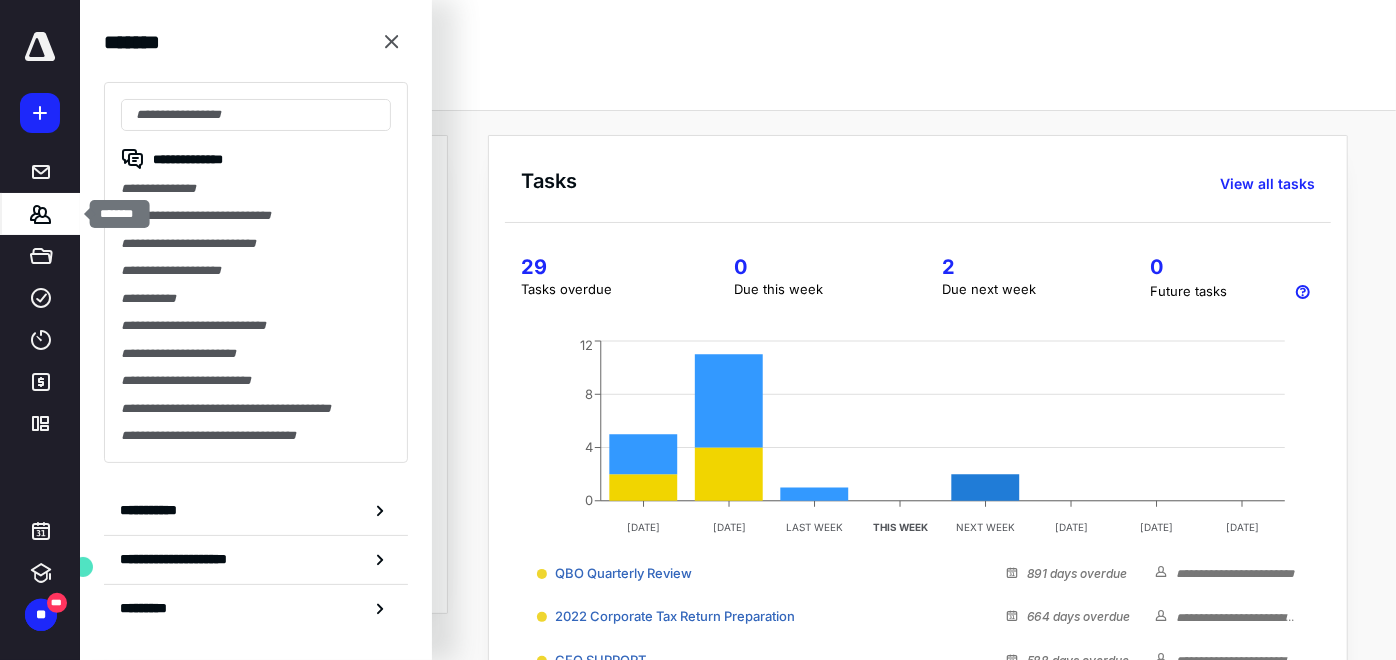 click 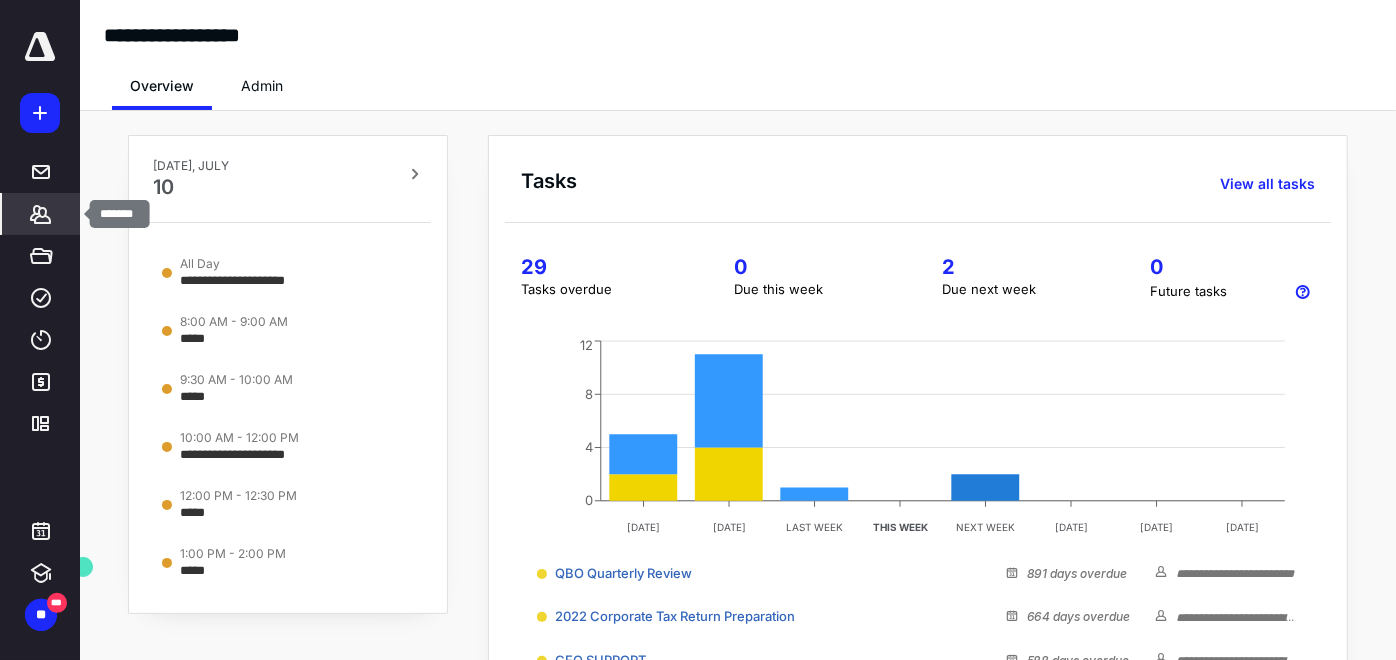 click 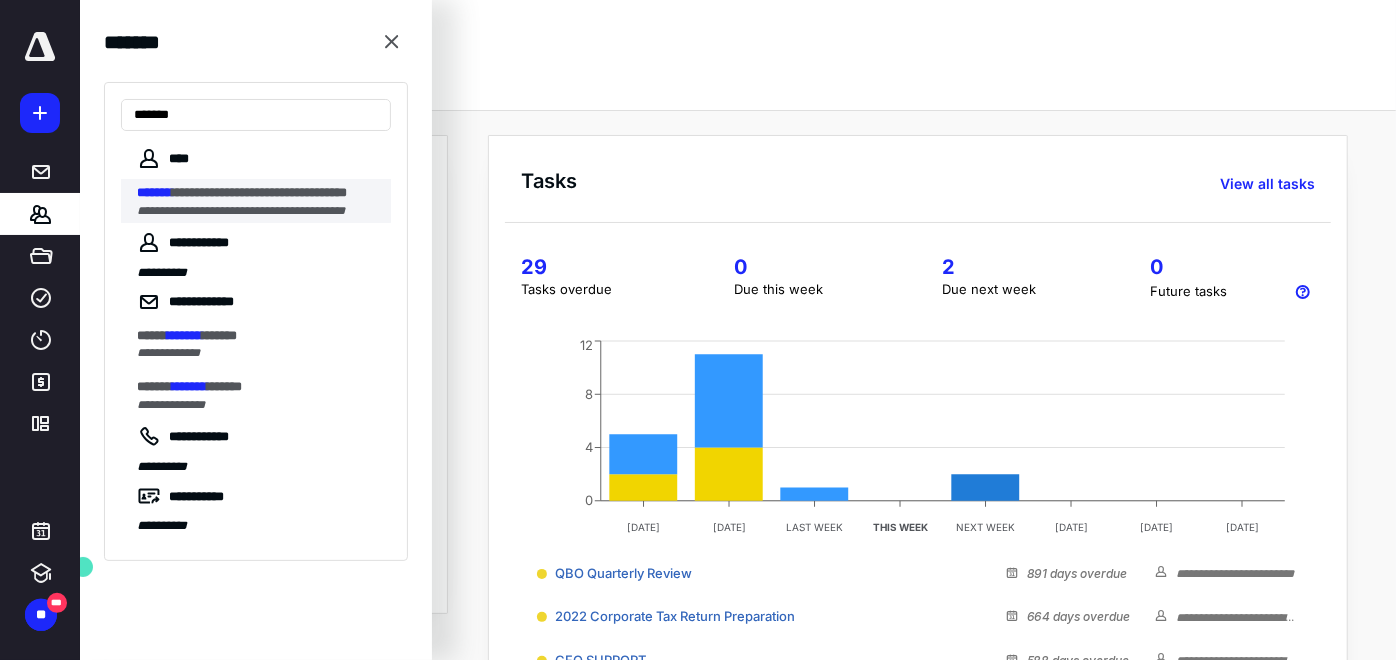 type on "*******" 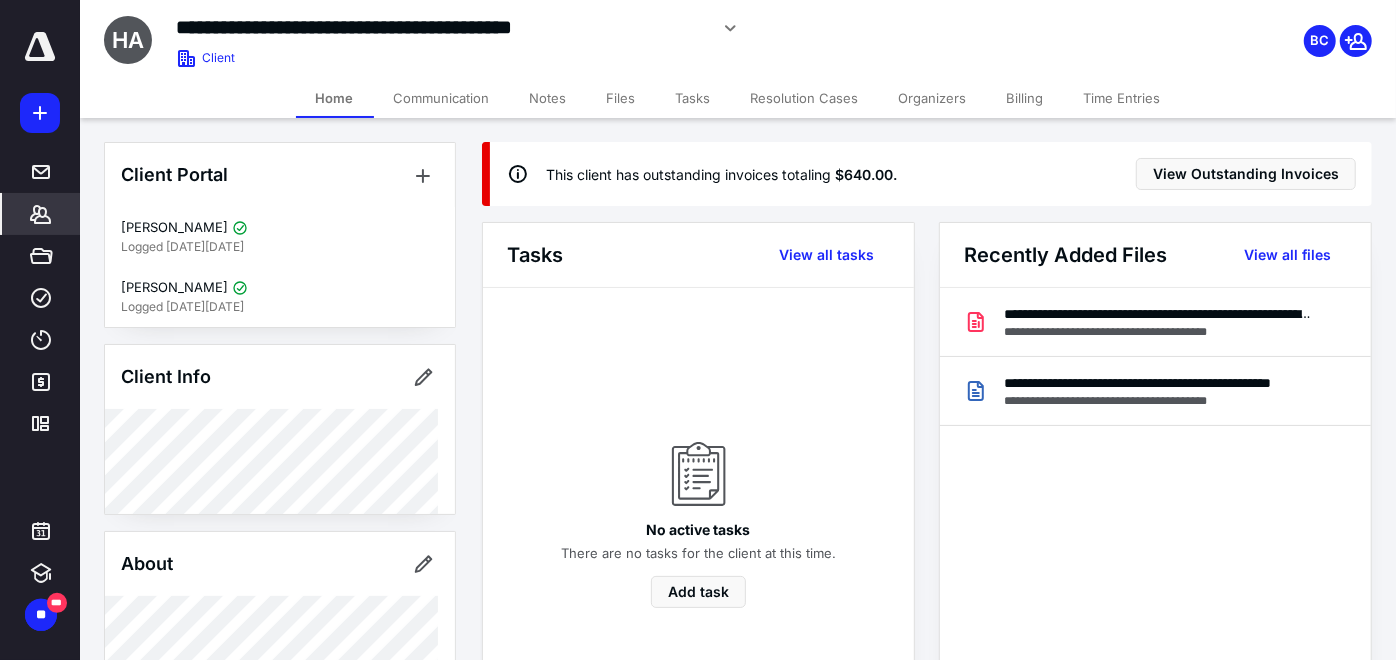 click on "Notes" at bounding box center [548, 98] 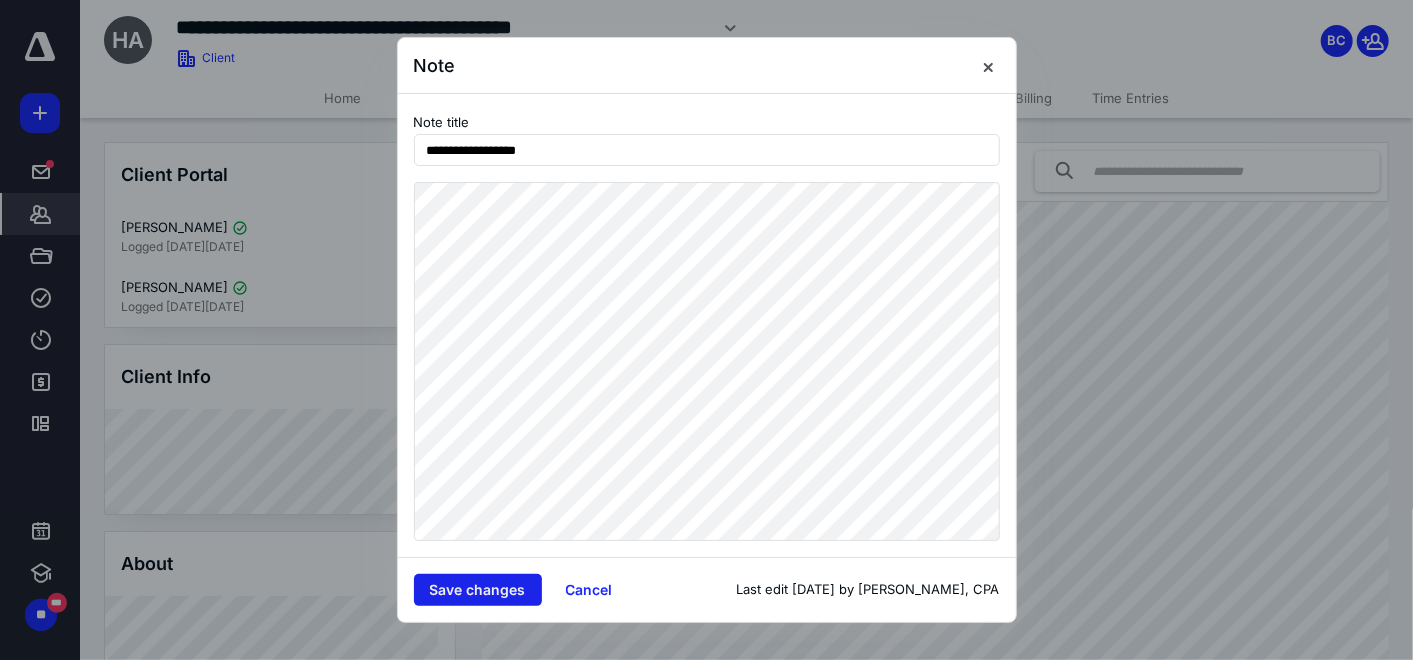 click on "Save changes" at bounding box center (478, 590) 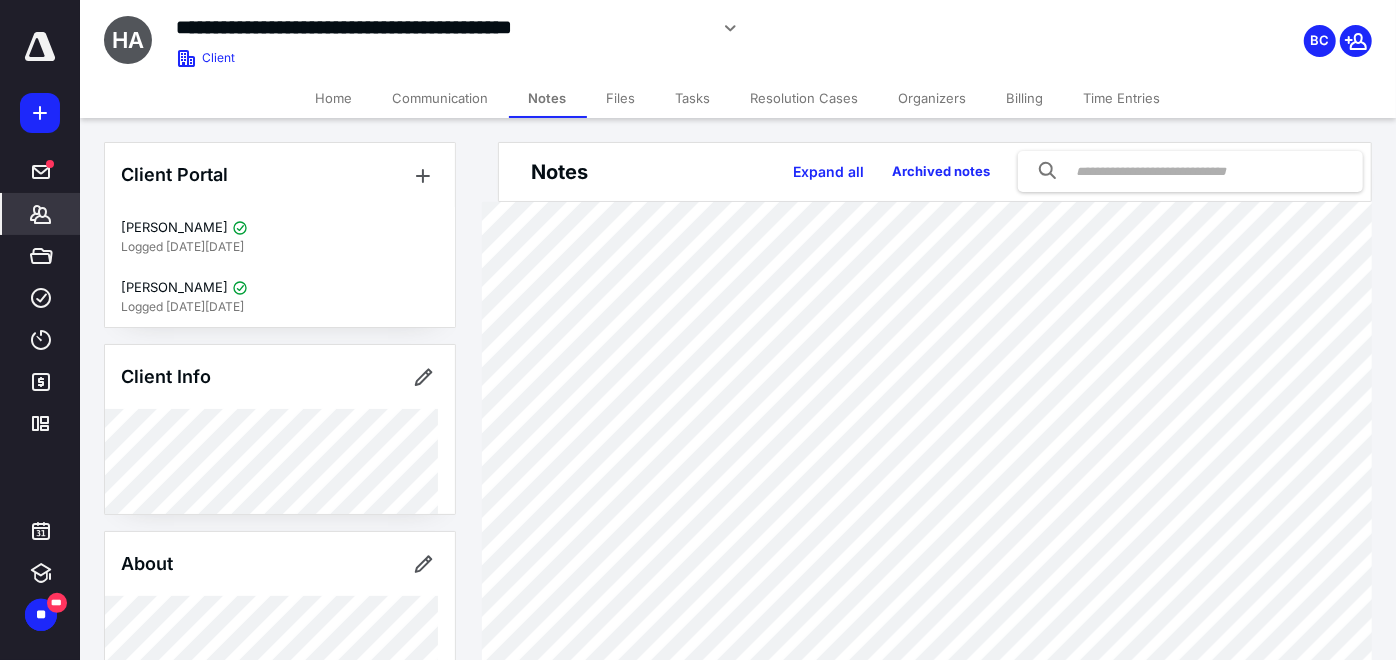 click on "Files" at bounding box center [621, 98] 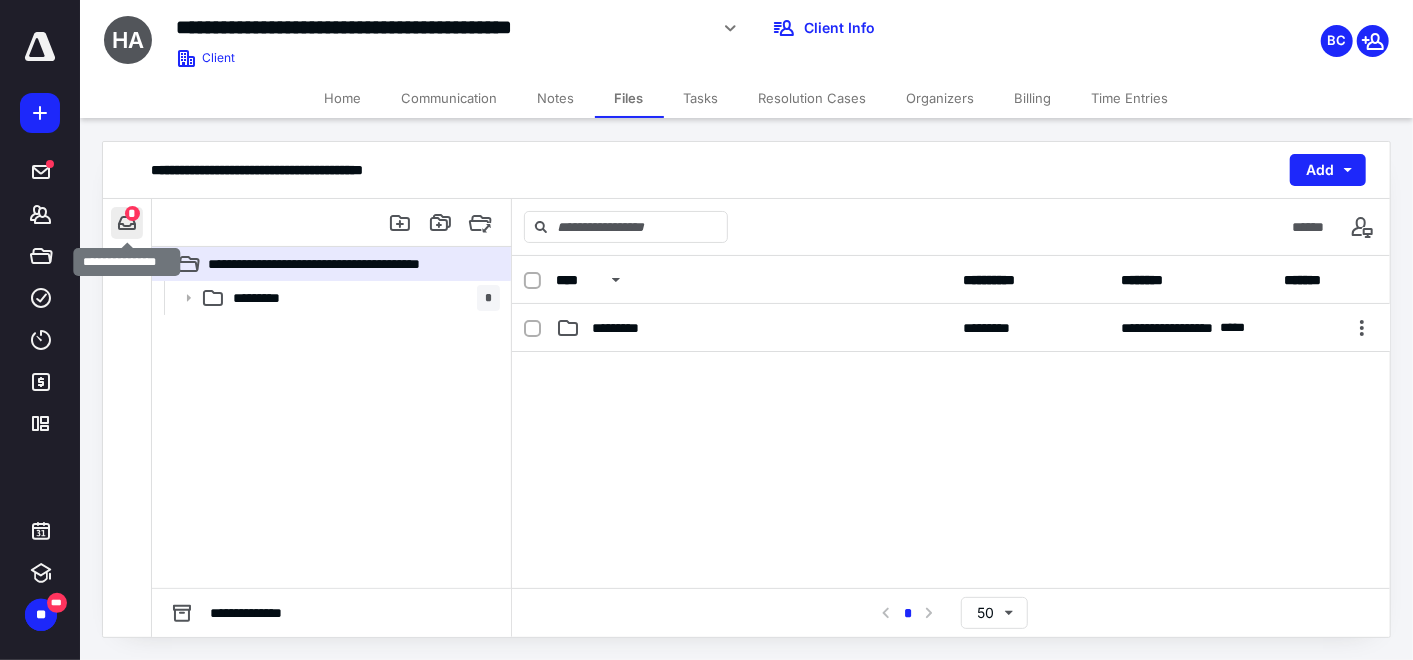 click at bounding box center (127, 223) 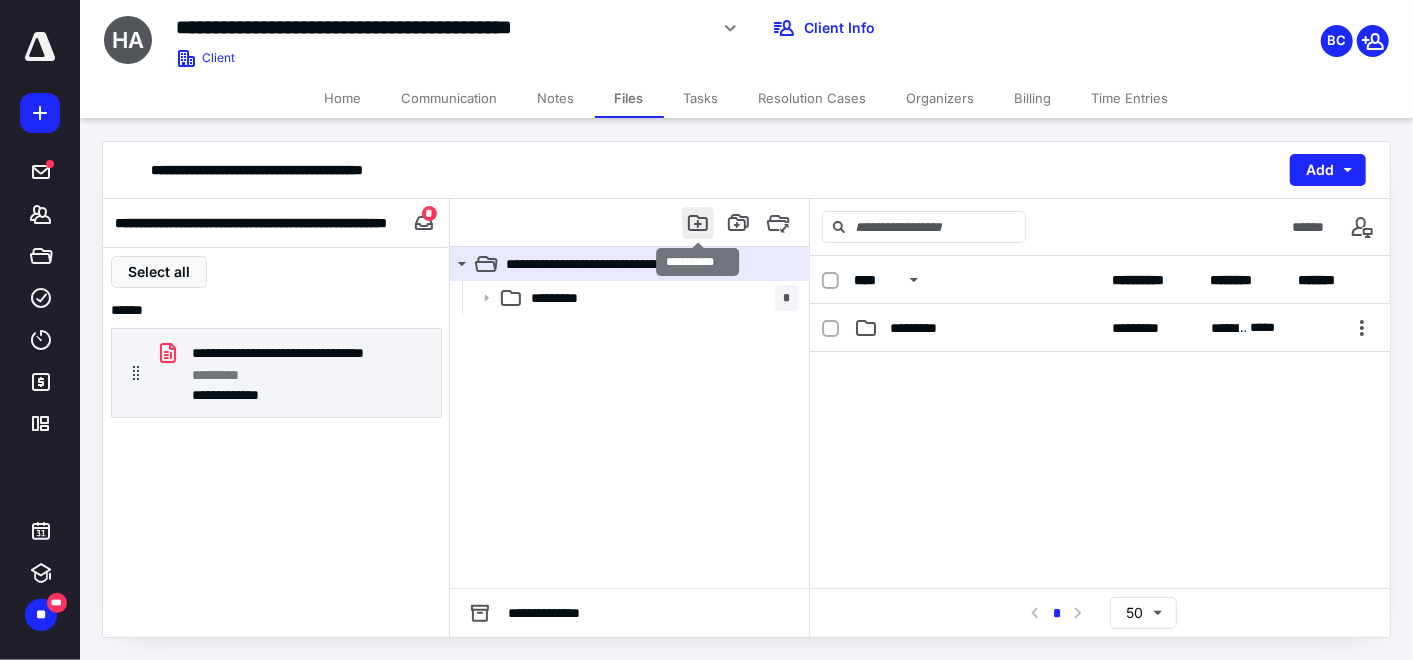 click at bounding box center (698, 223) 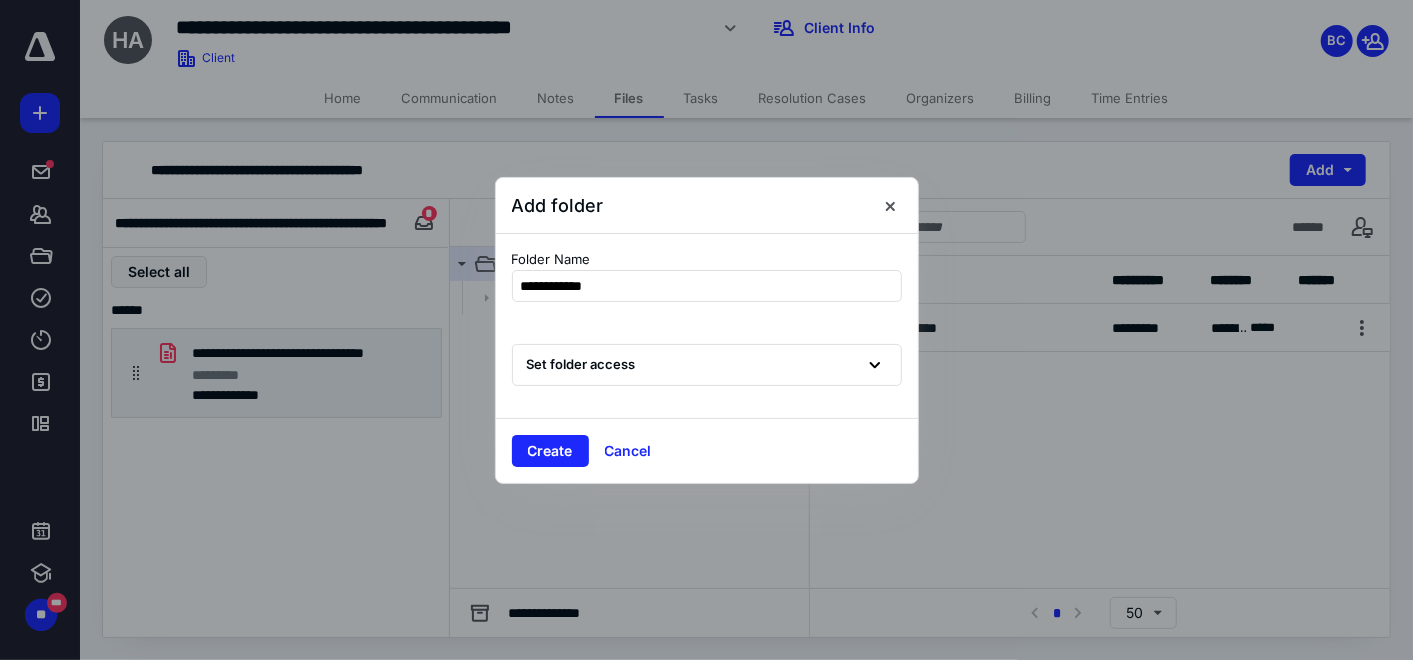 type on "**********" 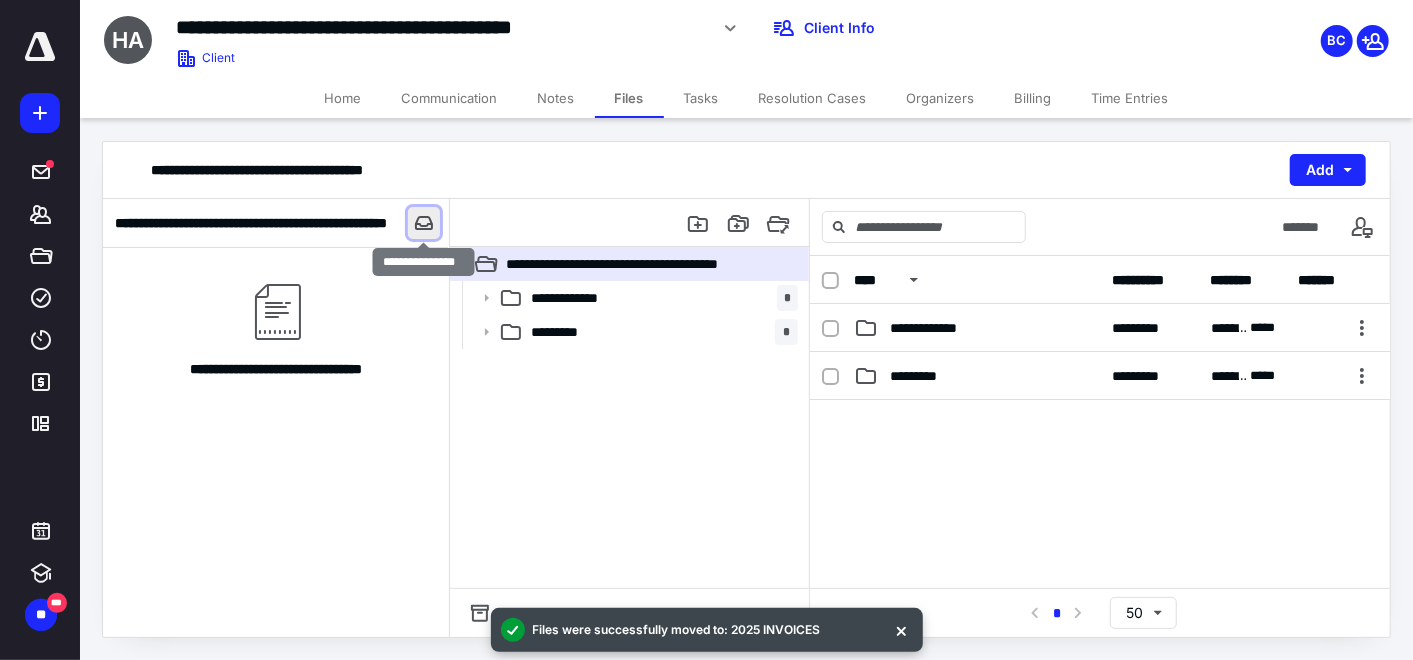 click at bounding box center (424, 223) 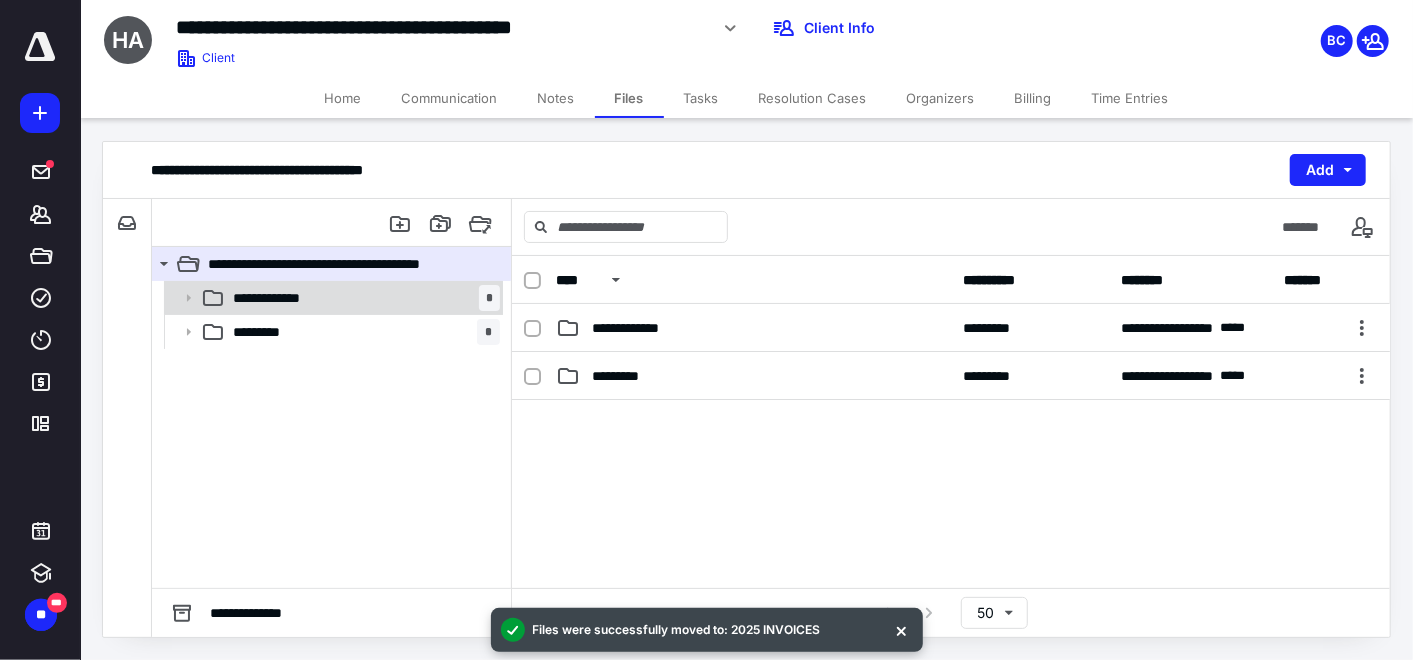 click on "**********" at bounding box center (332, 298) 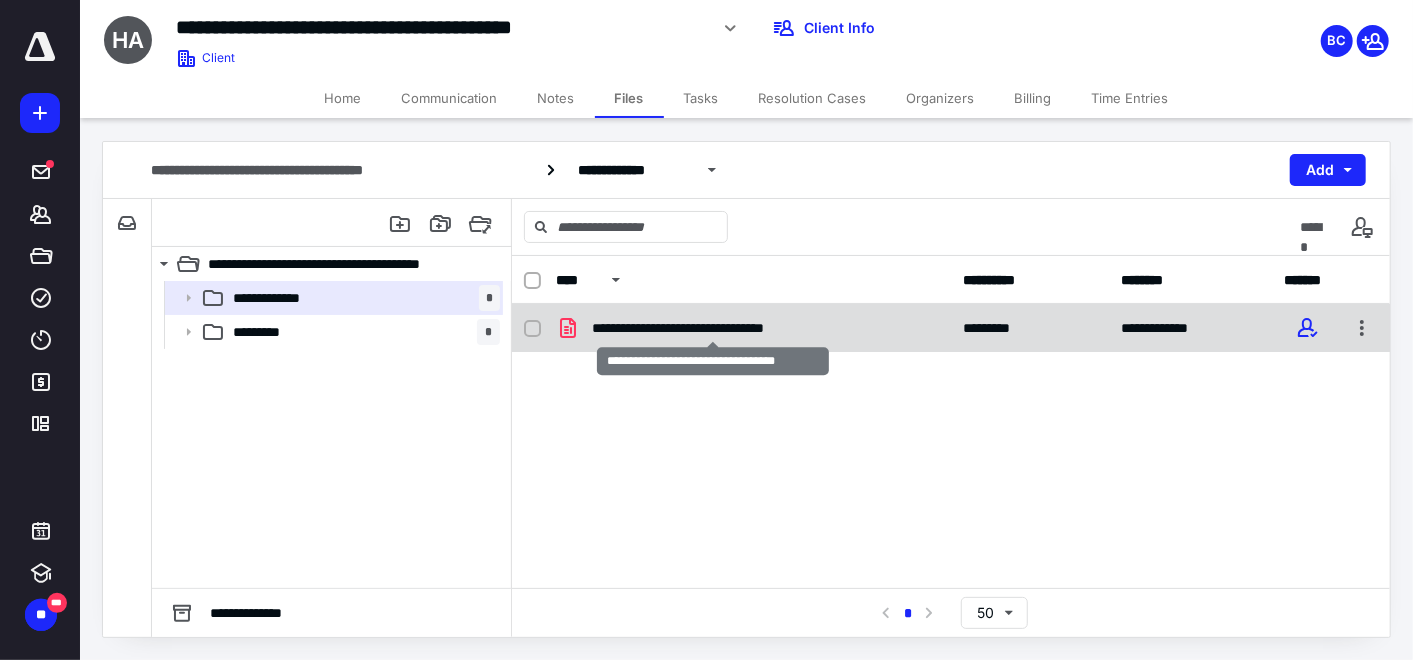 click on "**********" at bounding box center (714, 328) 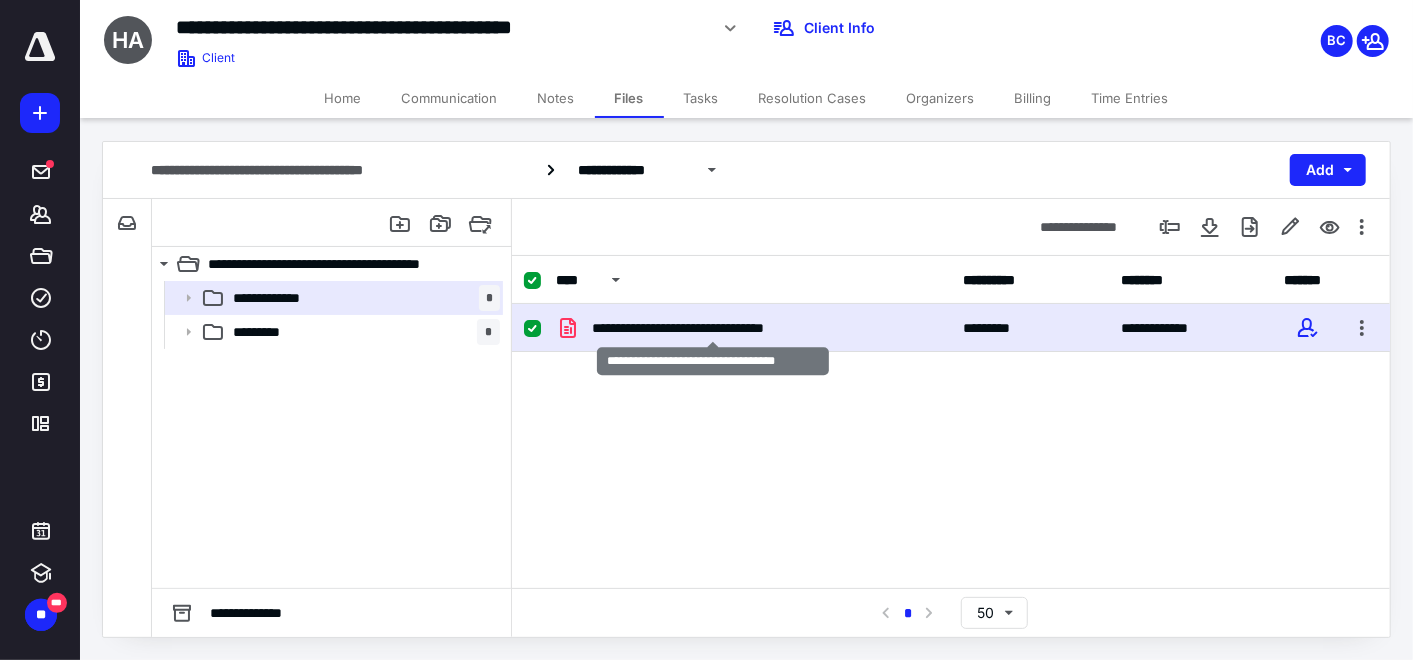 click on "**********" at bounding box center [714, 328] 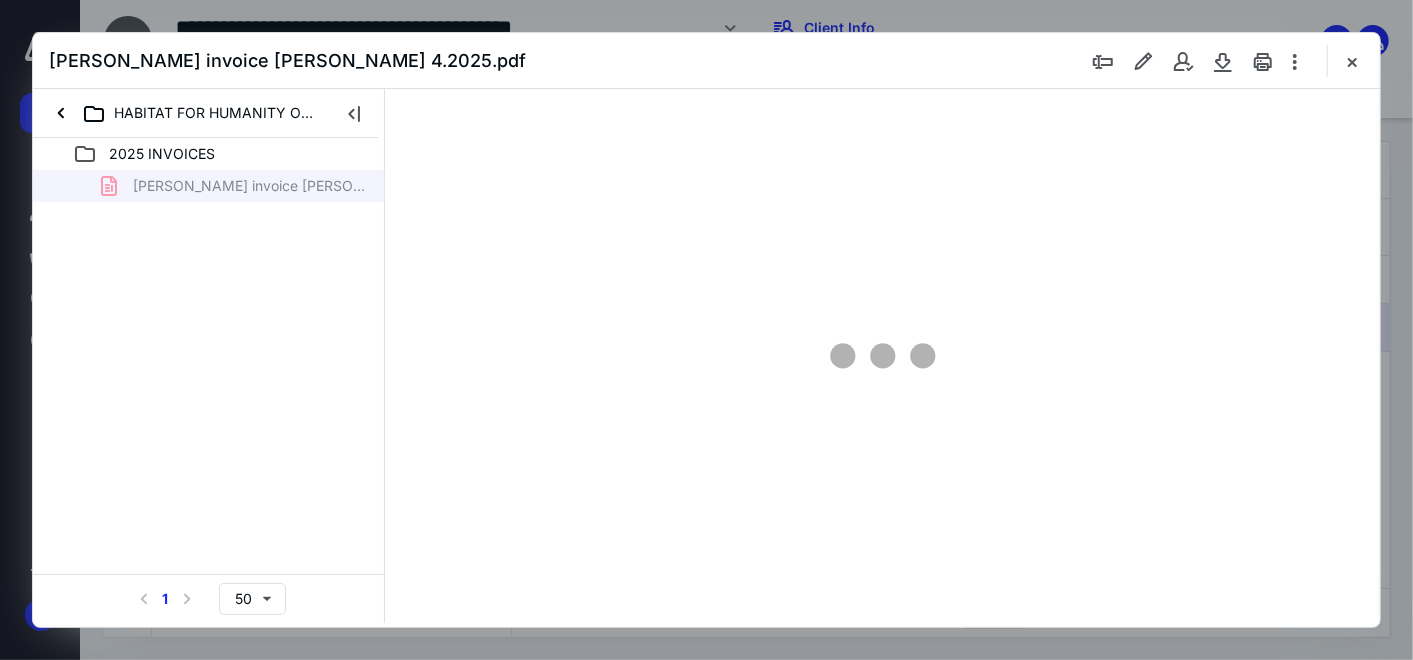 scroll, scrollTop: 0, scrollLeft: 0, axis: both 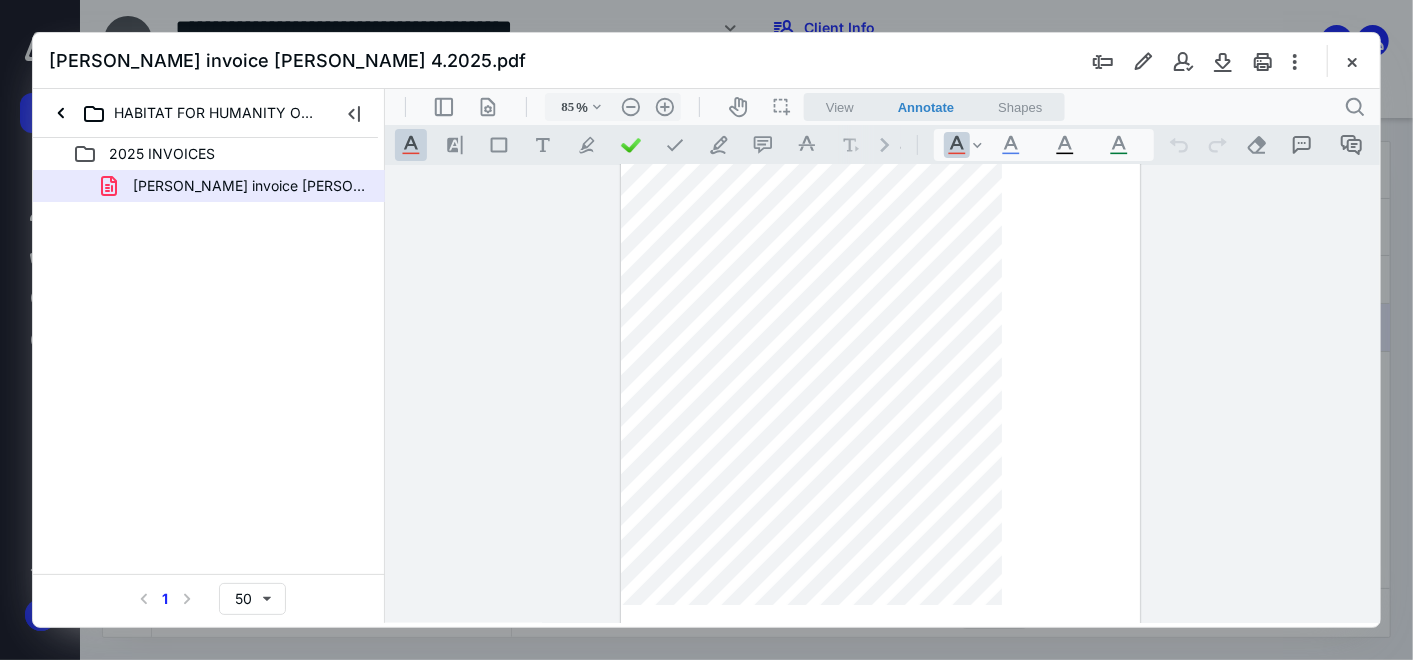 type on "110" 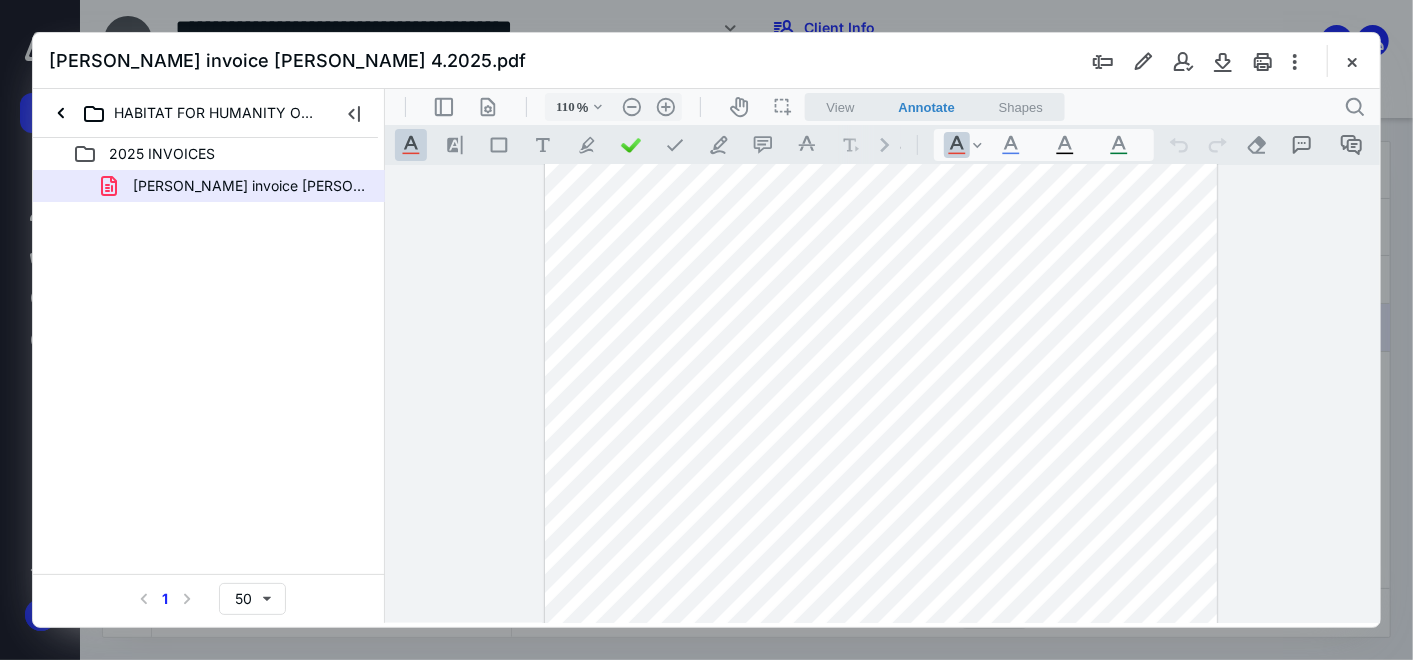 scroll, scrollTop: 108, scrollLeft: 0, axis: vertical 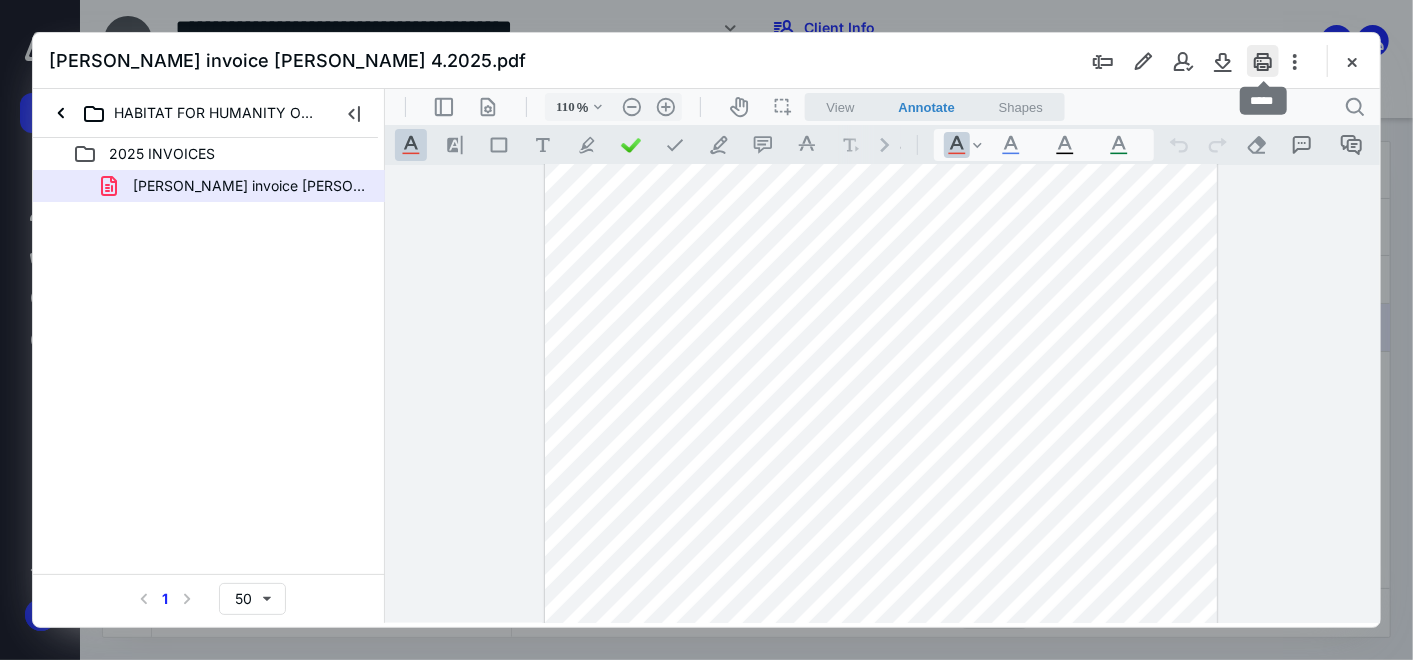 click at bounding box center [1263, 61] 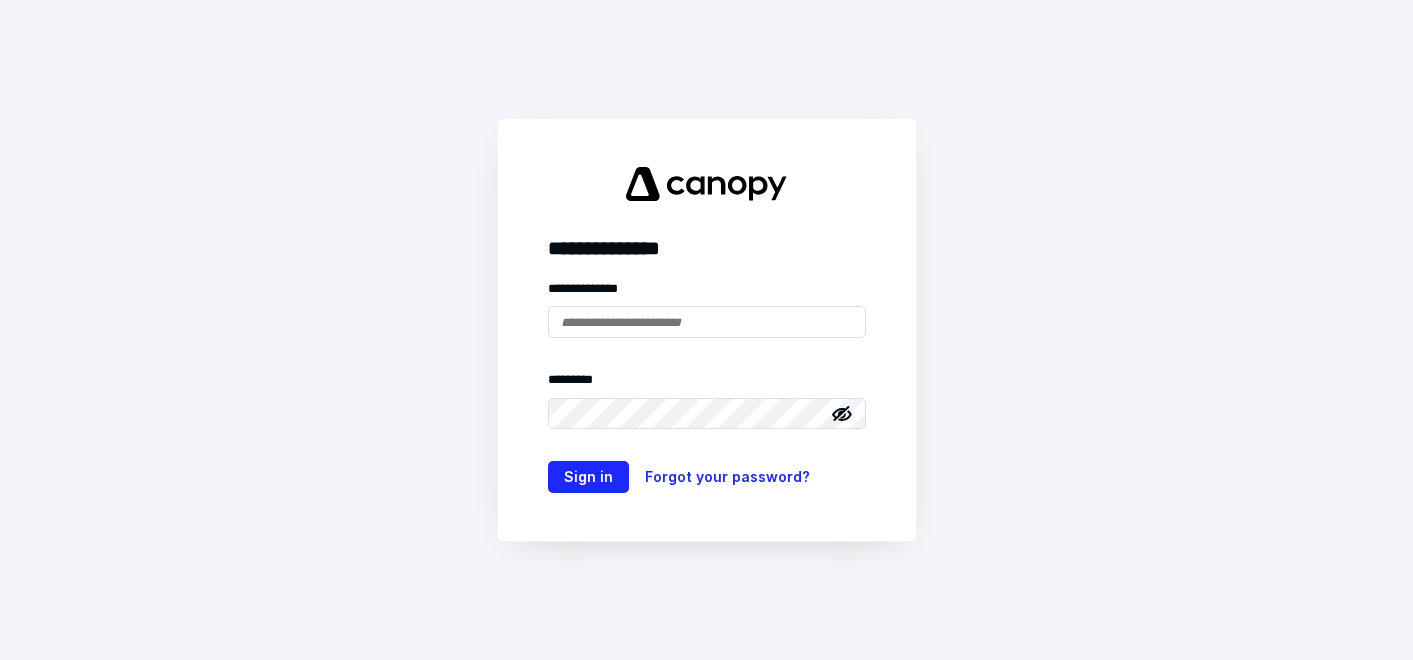 scroll, scrollTop: 0, scrollLeft: 0, axis: both 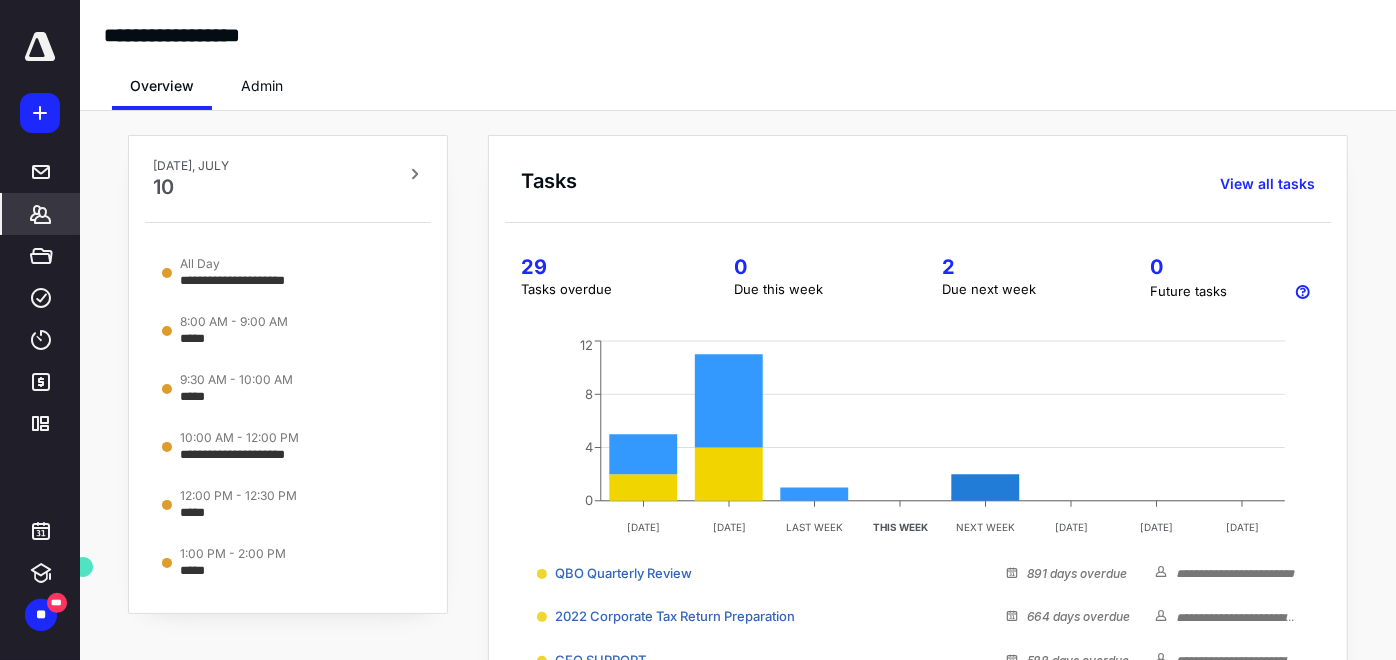 click on "*******" at bounding box center (41, 214) 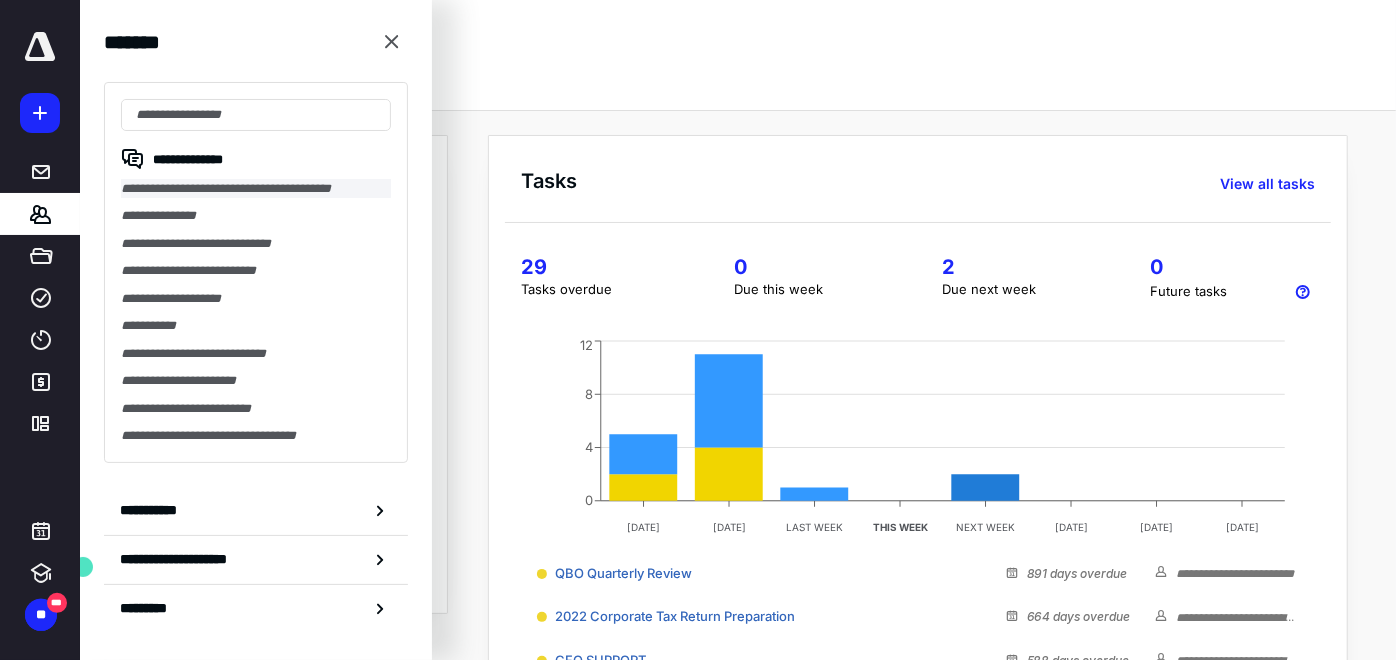 click on "**********" at bounding box center [256, 188] 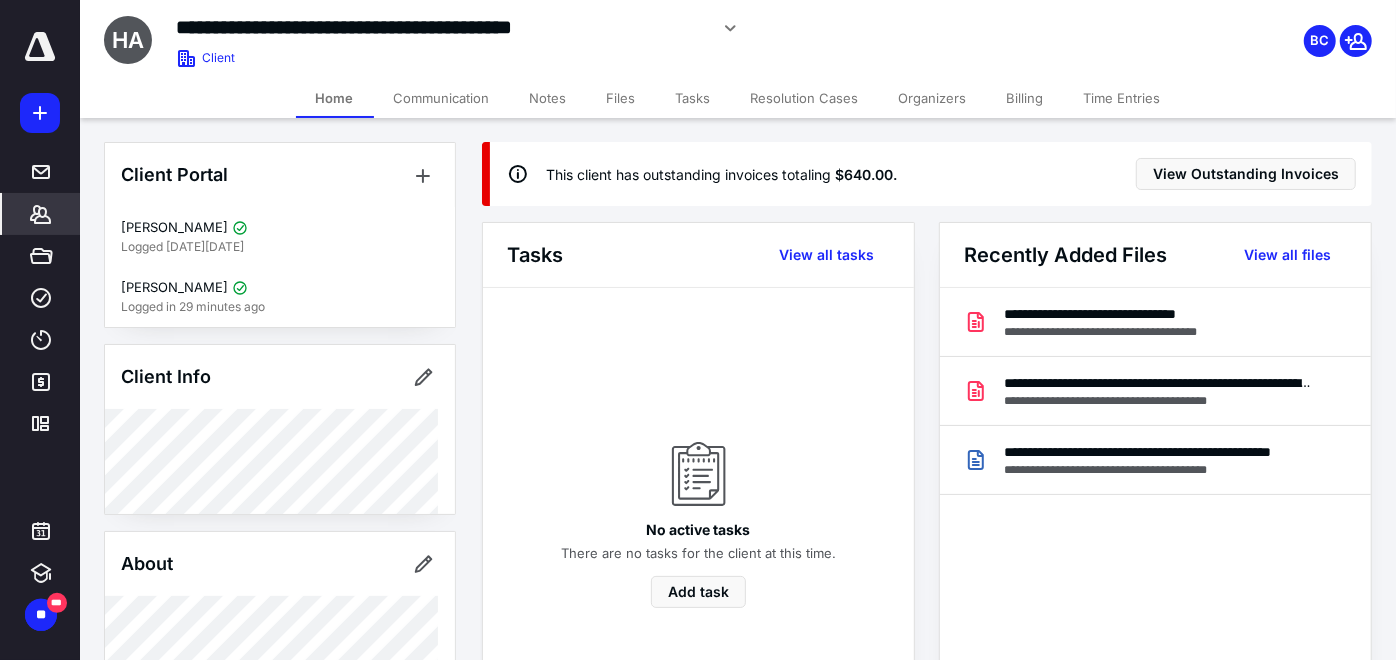 click on "Billing" at bounding box center [1025, 98] 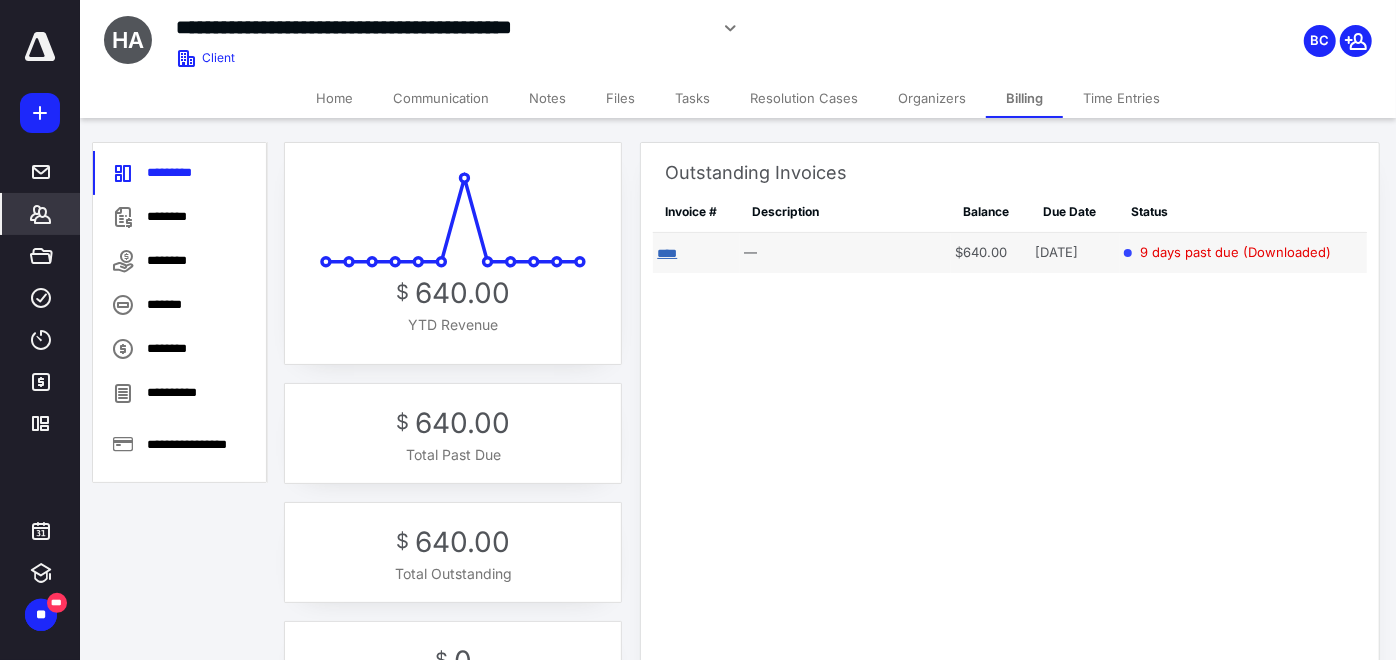 click on "****" at bounding box center (667, 253) 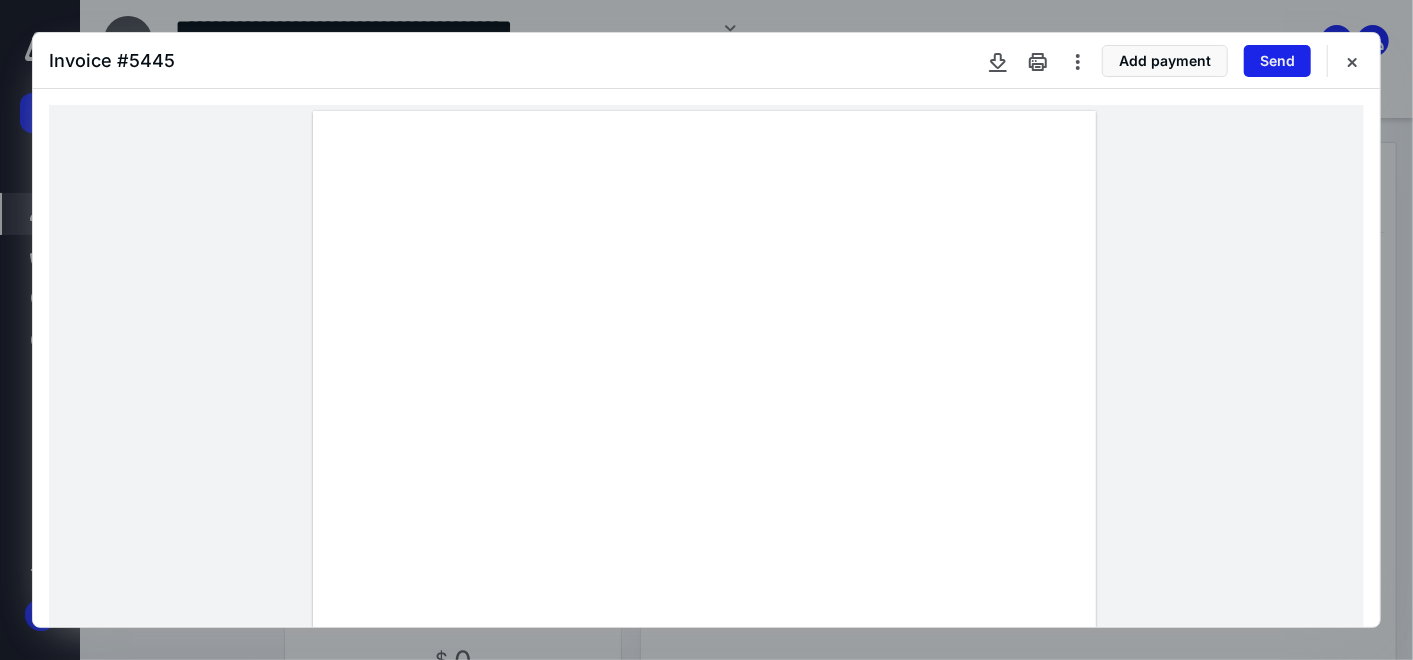 click on "Send" at bounding box center (1277, 61) 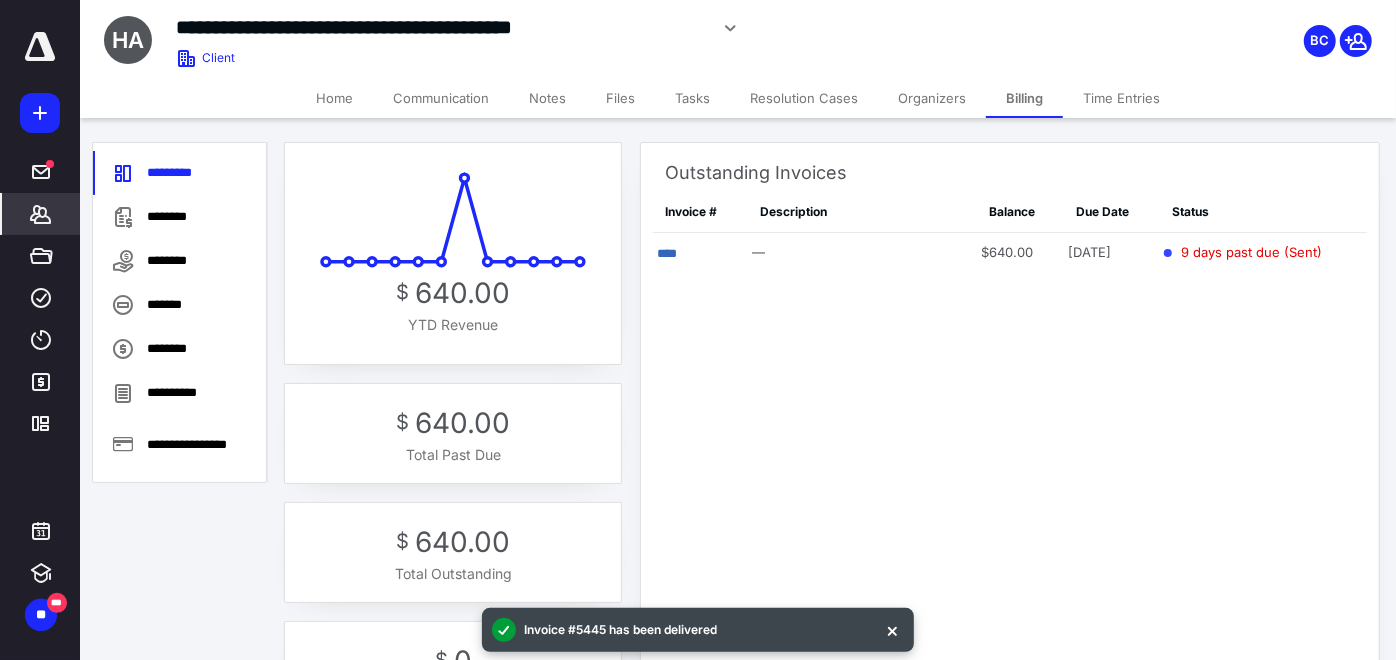 click on "Home" at bounding box center (334, 98) 